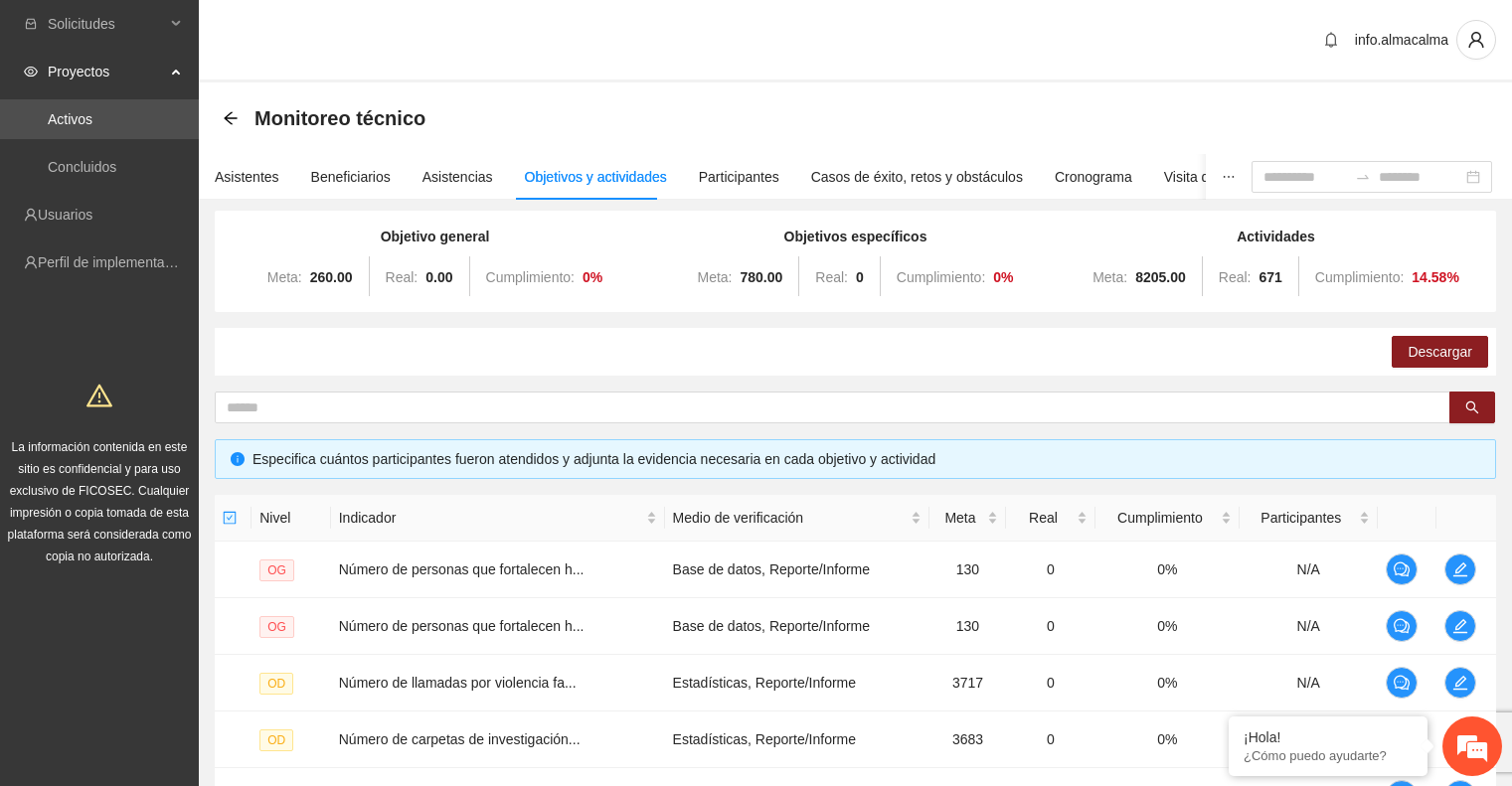 scroll, scrollTop: 0, scrollLeft: 0, axis: both 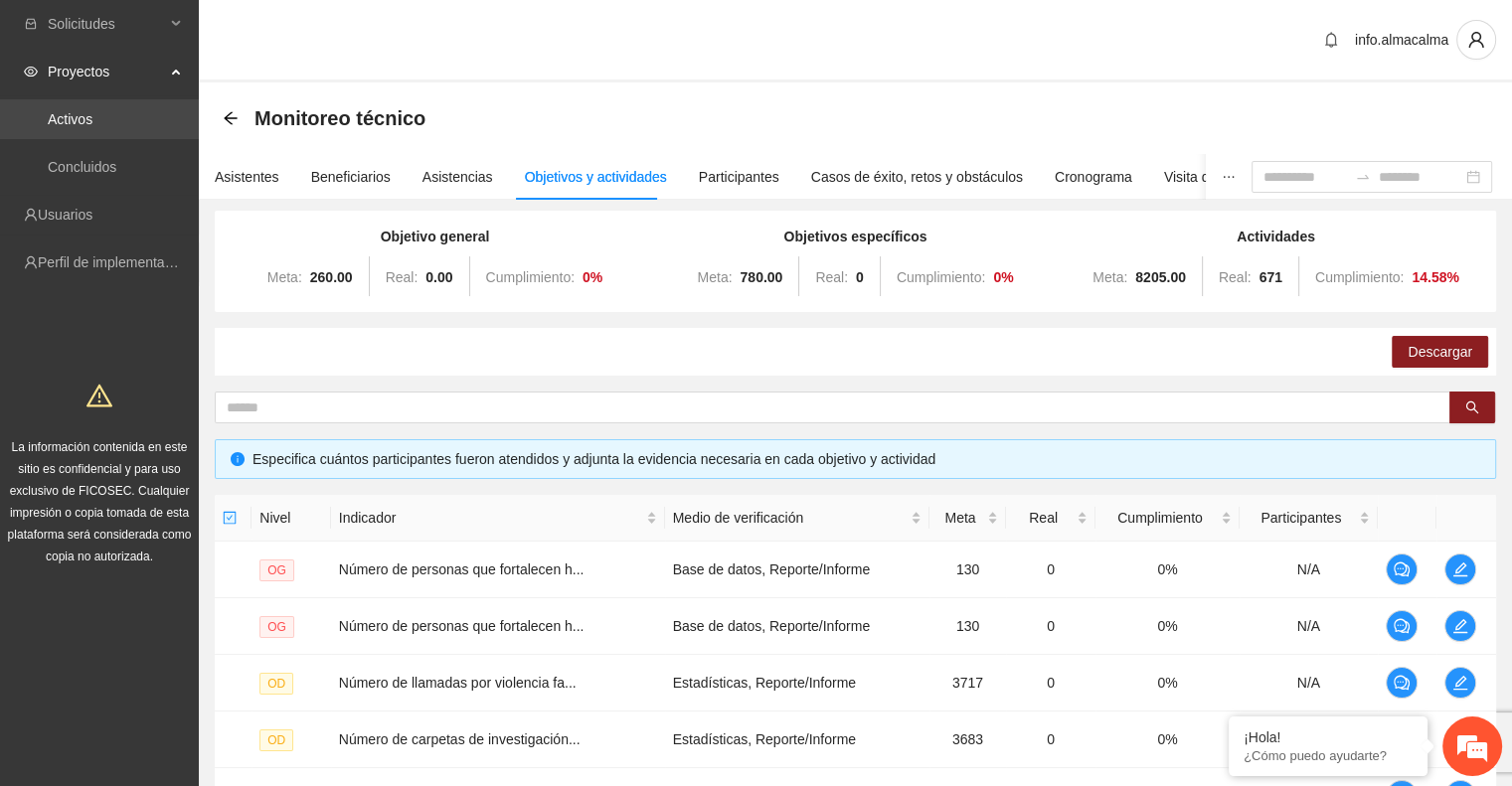 click on "Activos" at bounding box center (70, 119) 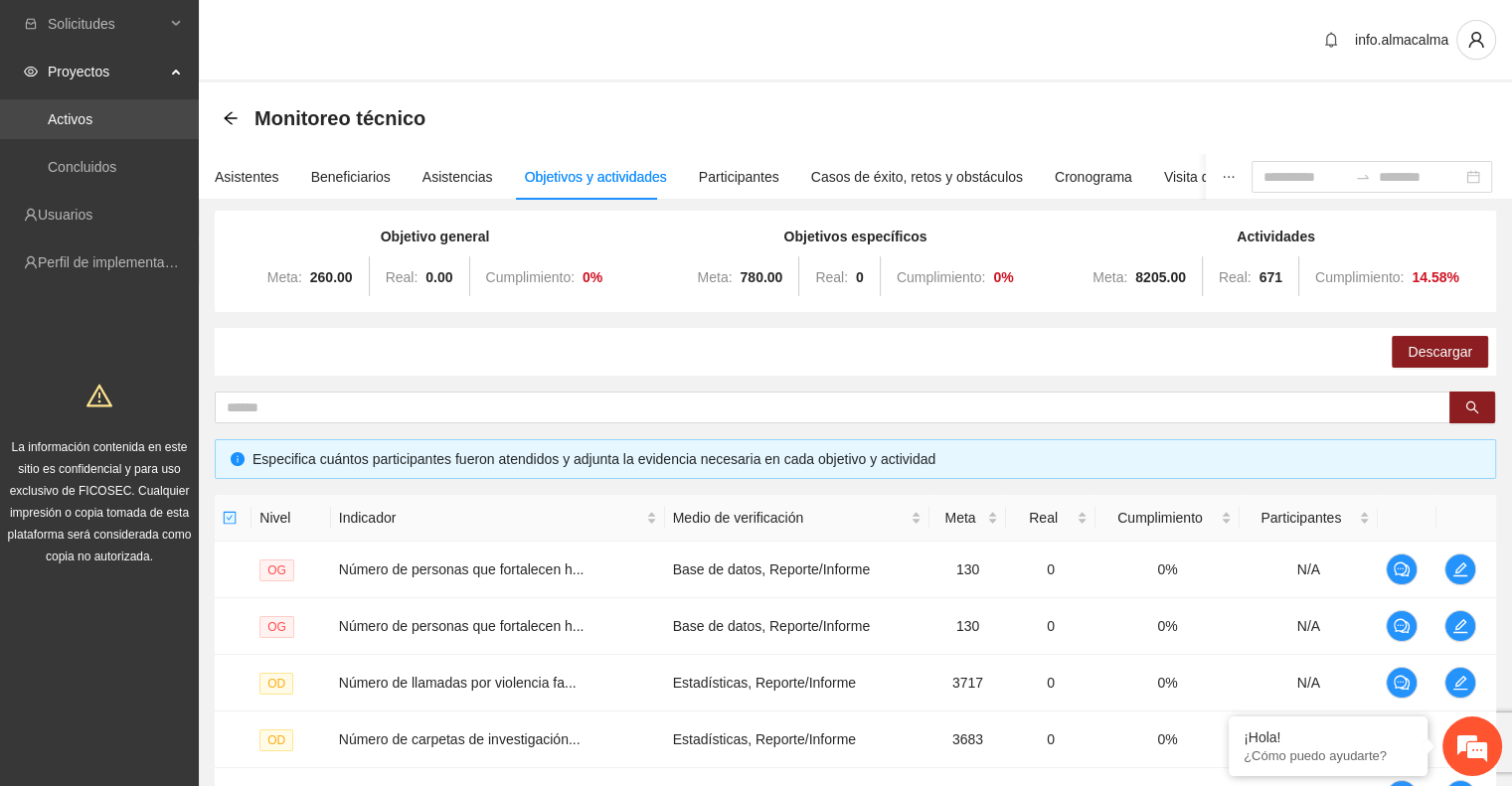 click on "Activos" at bounding box center (70, 119) 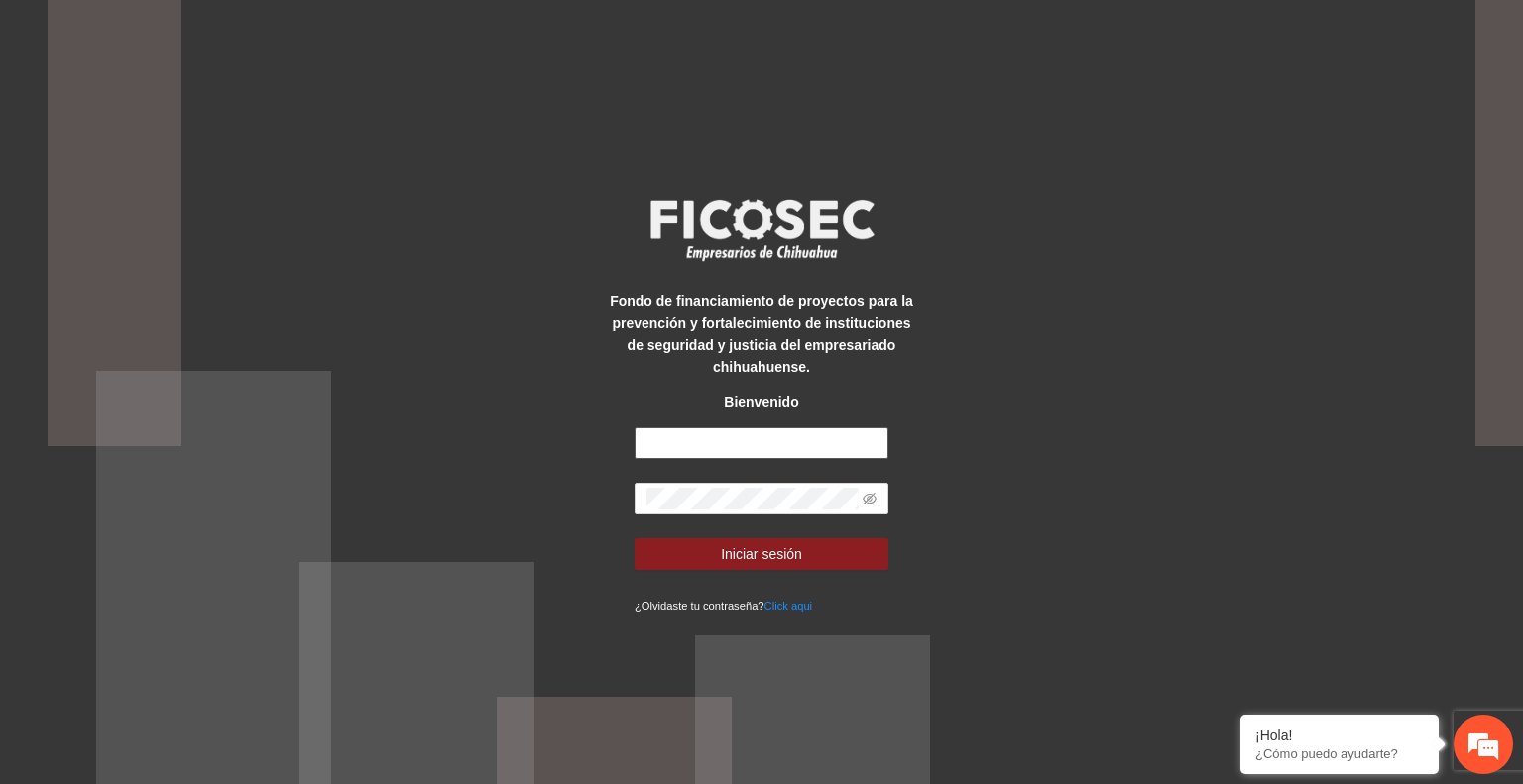 click at bounding box center (762, 443) 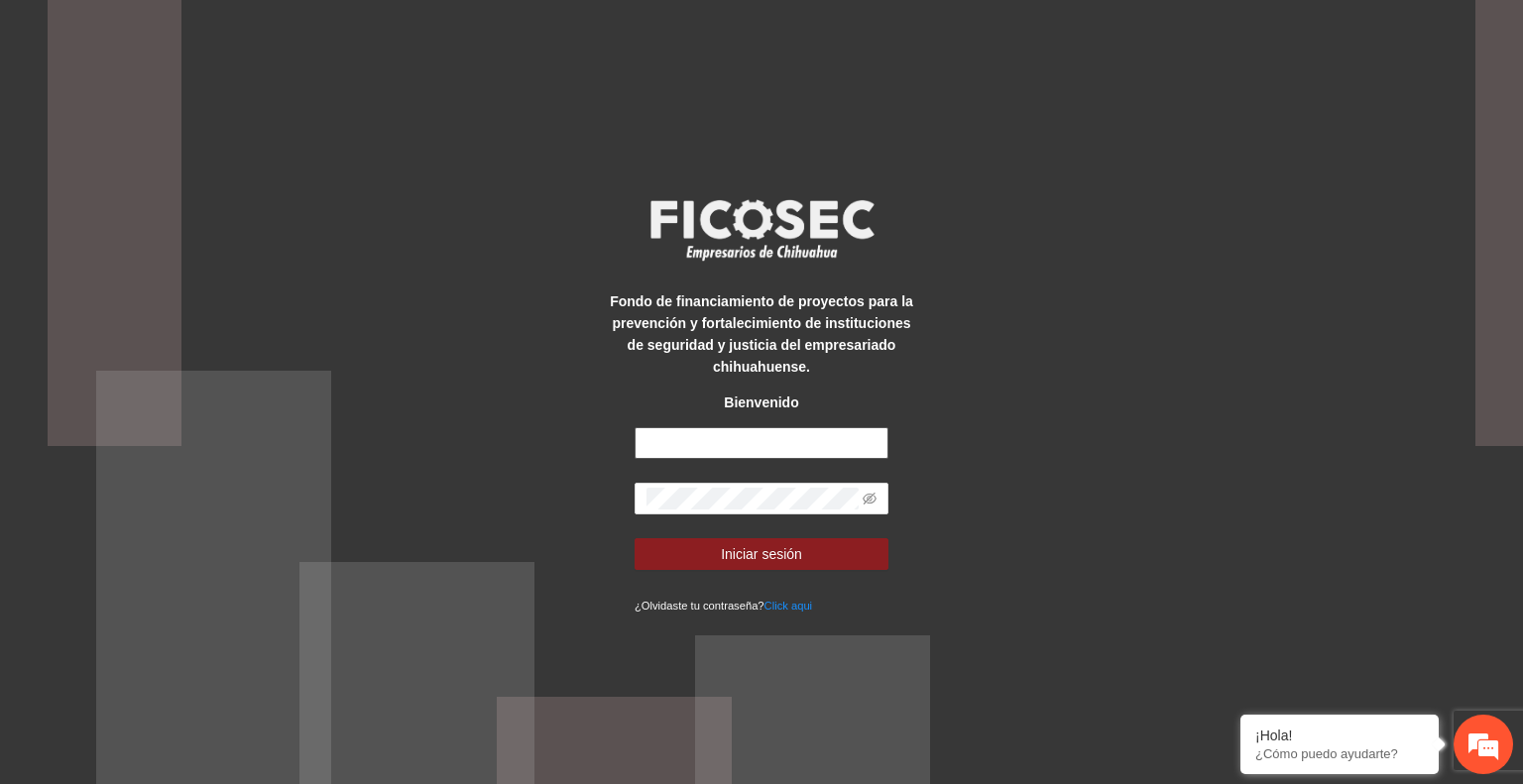 type on "**********" 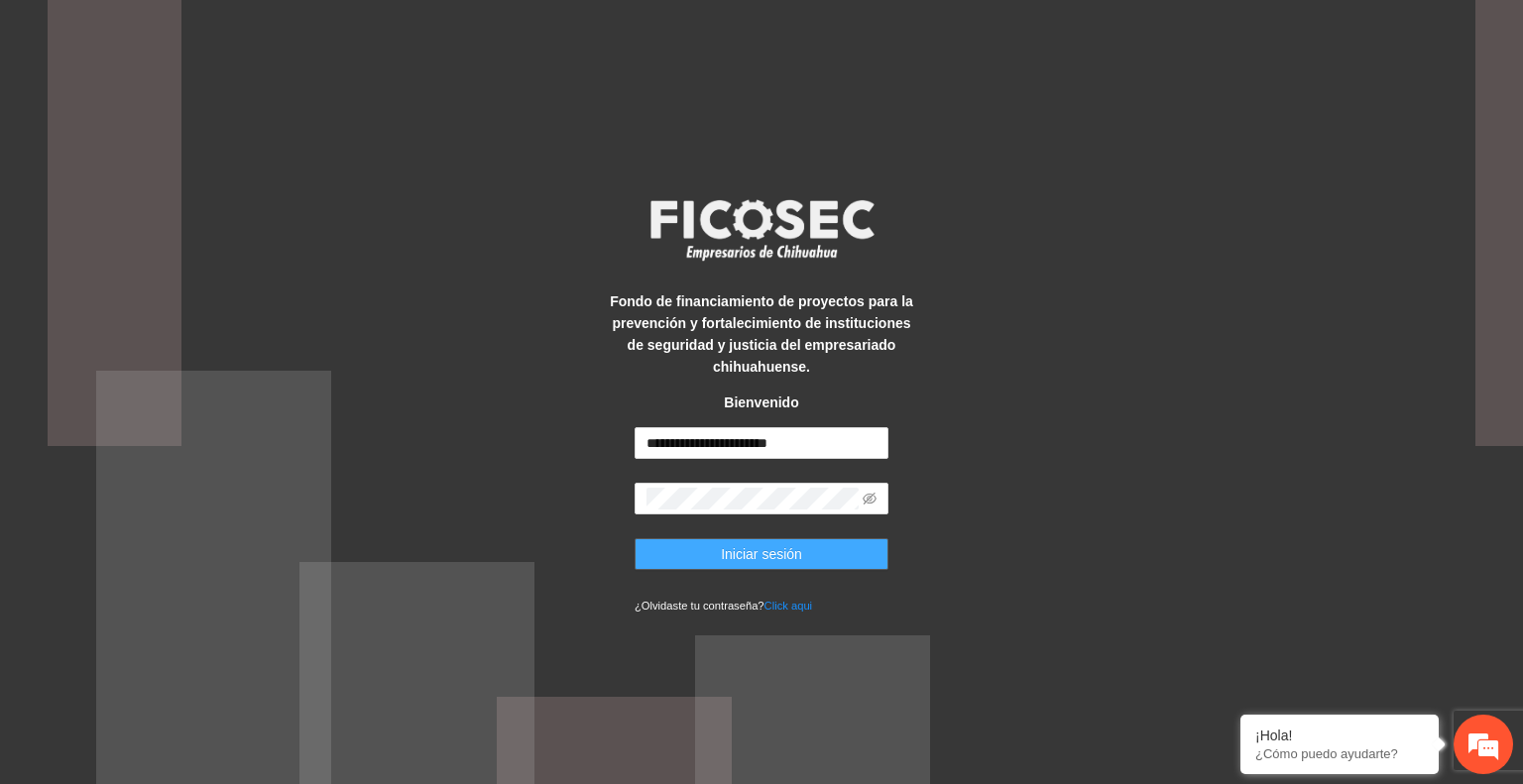 click on "Iniciar sesión" at bounding box center [762, 554] 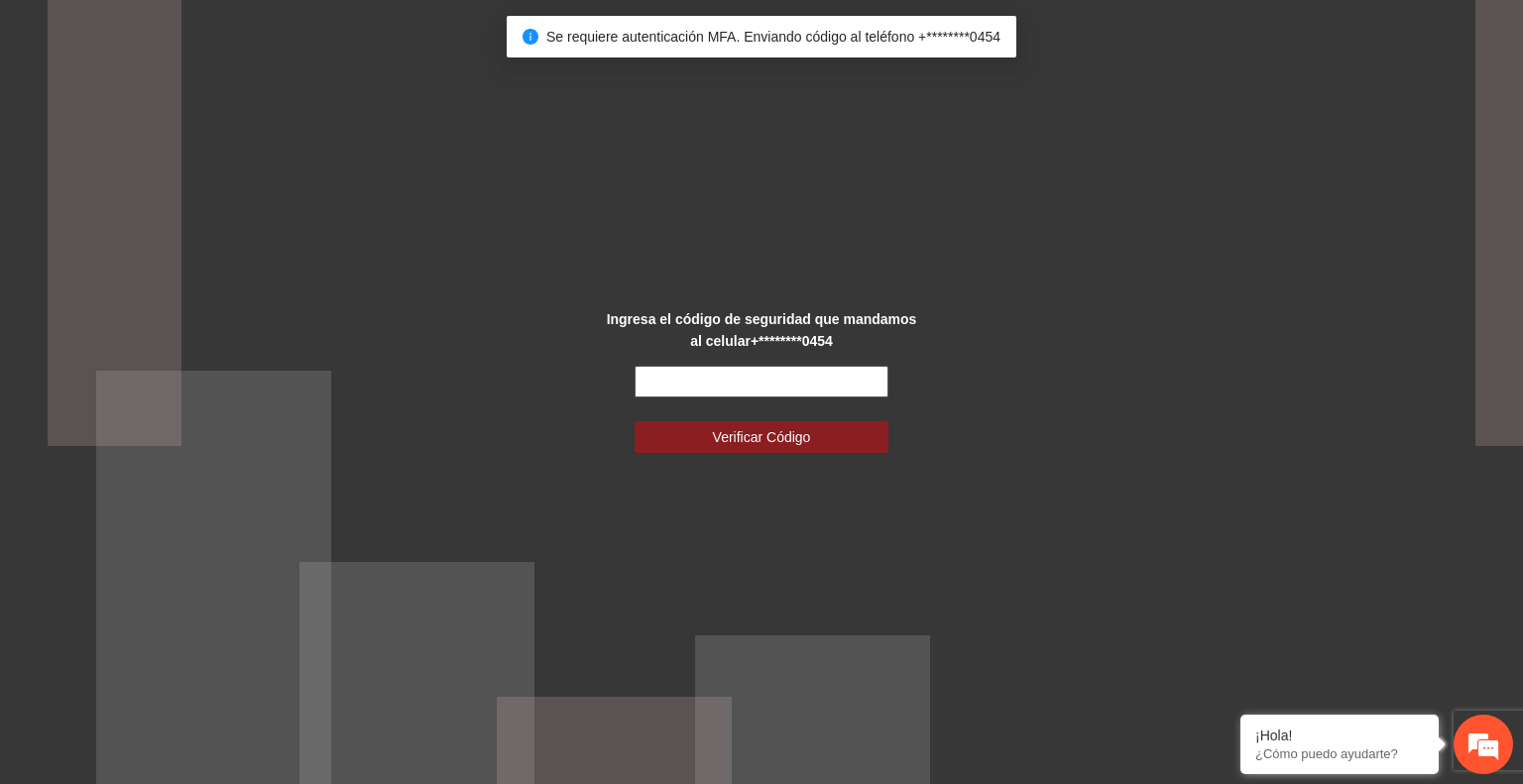 click at bounding box center (762, 382) 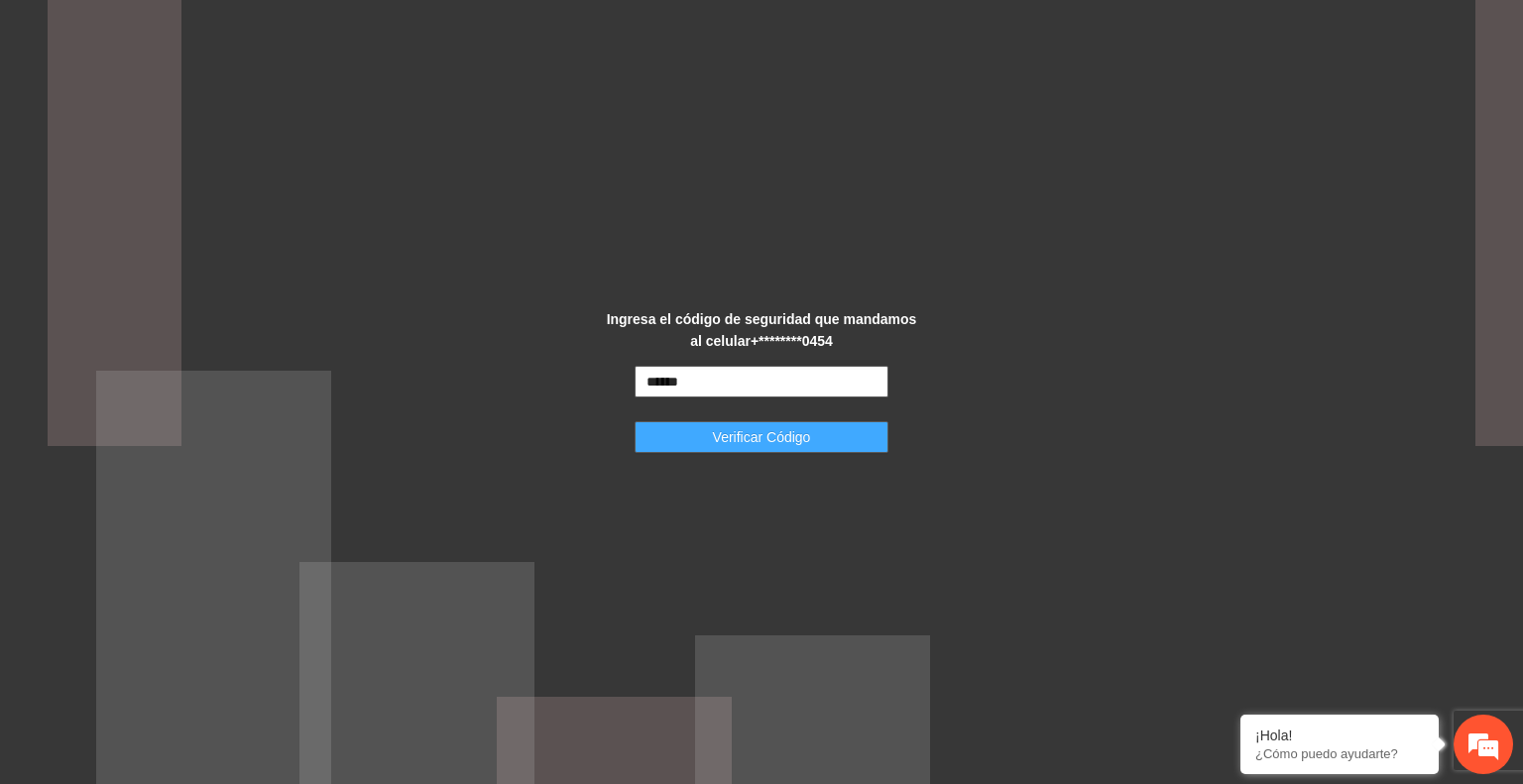 type on "******" 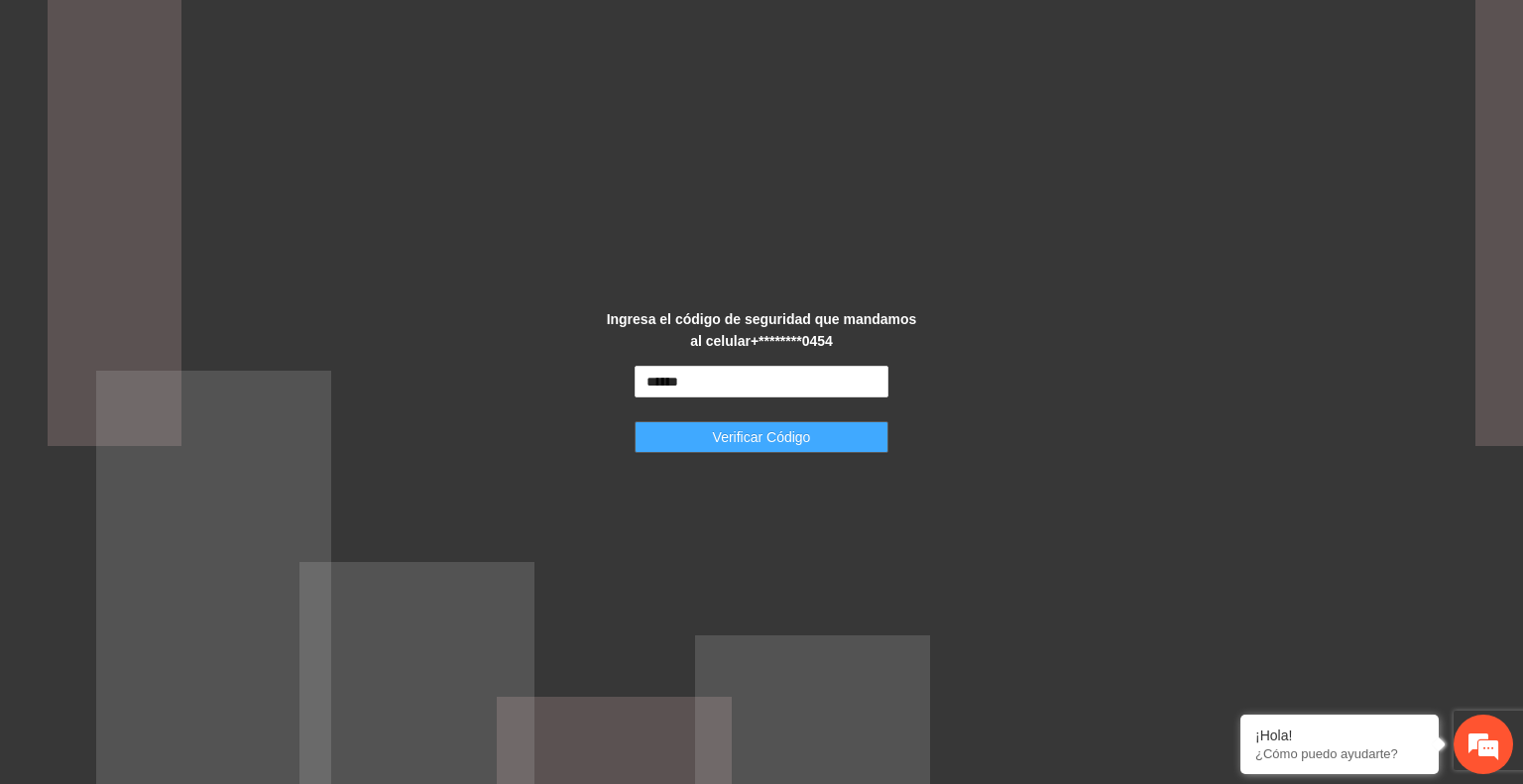 click on "Verificar Código" at bounding box center [762, 437] 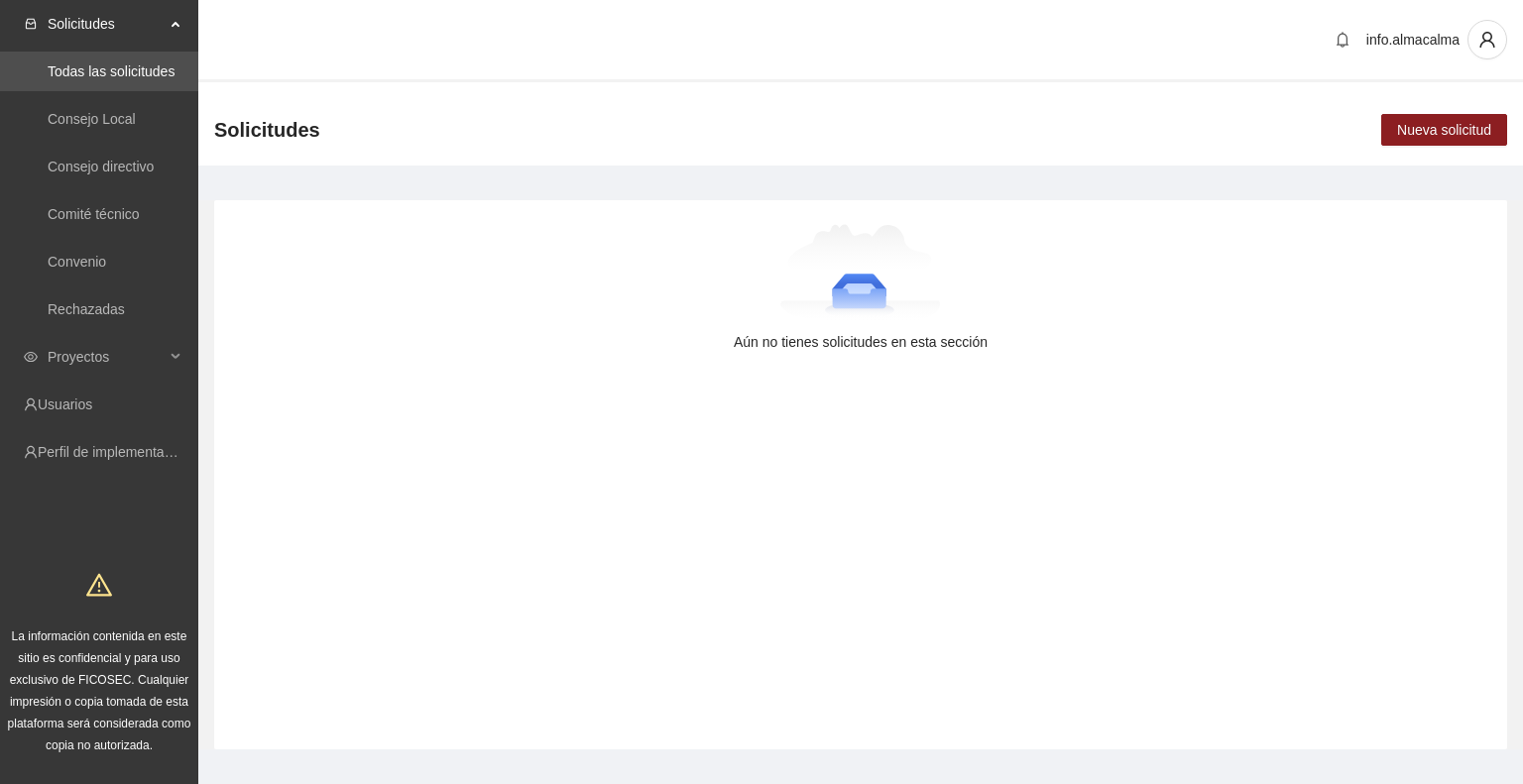 scroll, scrollTop: 0, scrollLeft: 0, axis: both 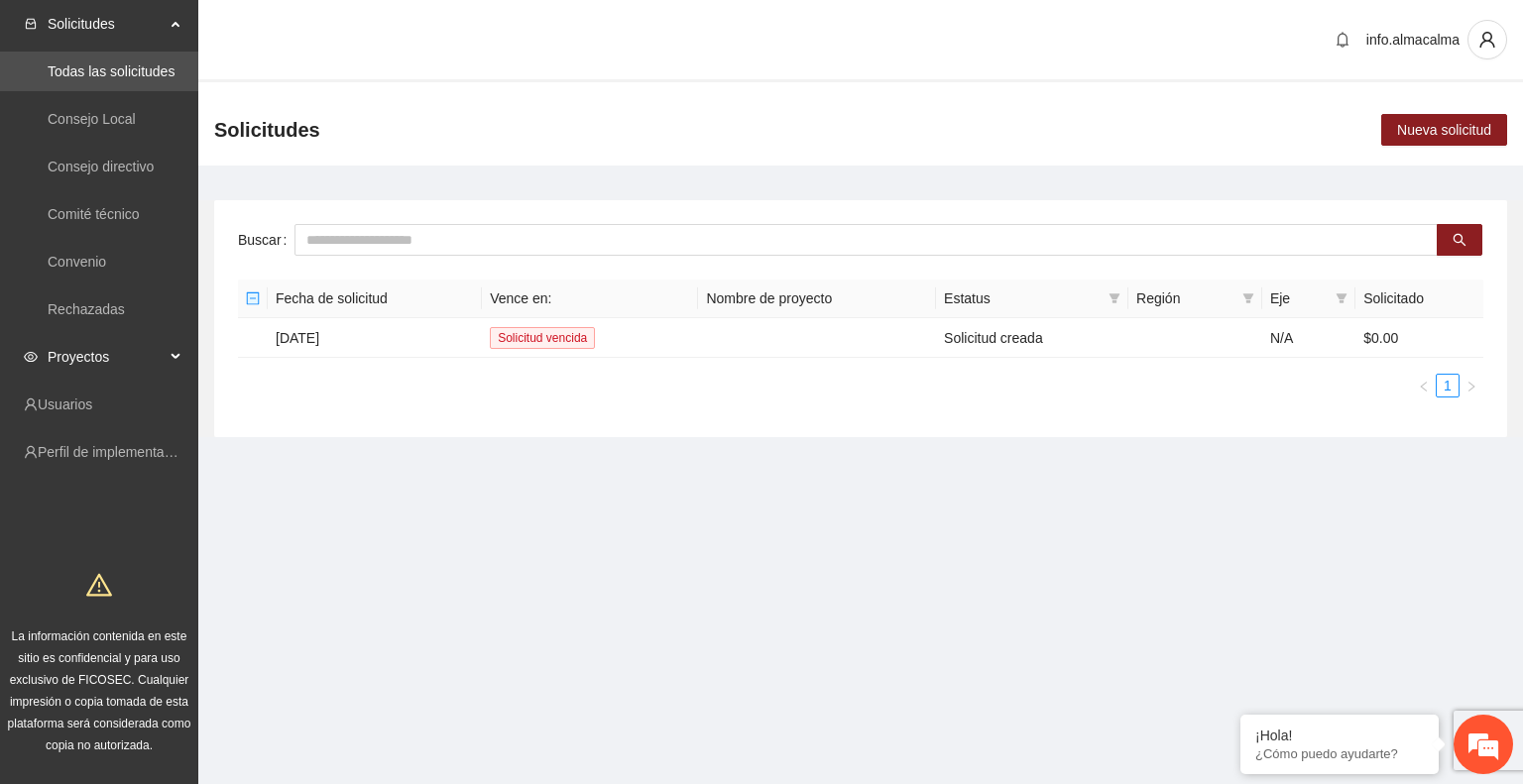 click on "Proyectos" at bounding box center [106, 357] 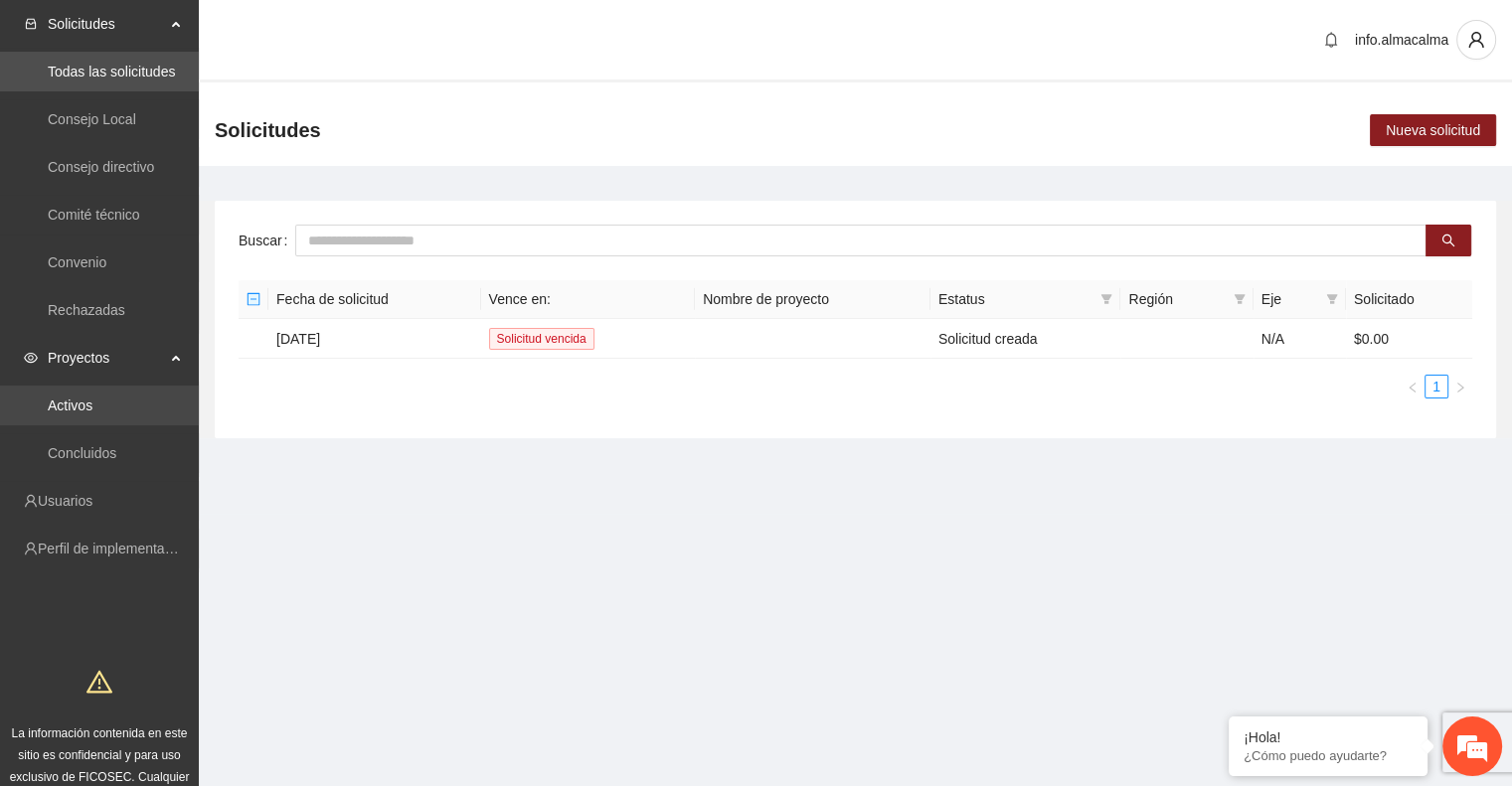 click on "Activos" at bounding box center (70, 405) 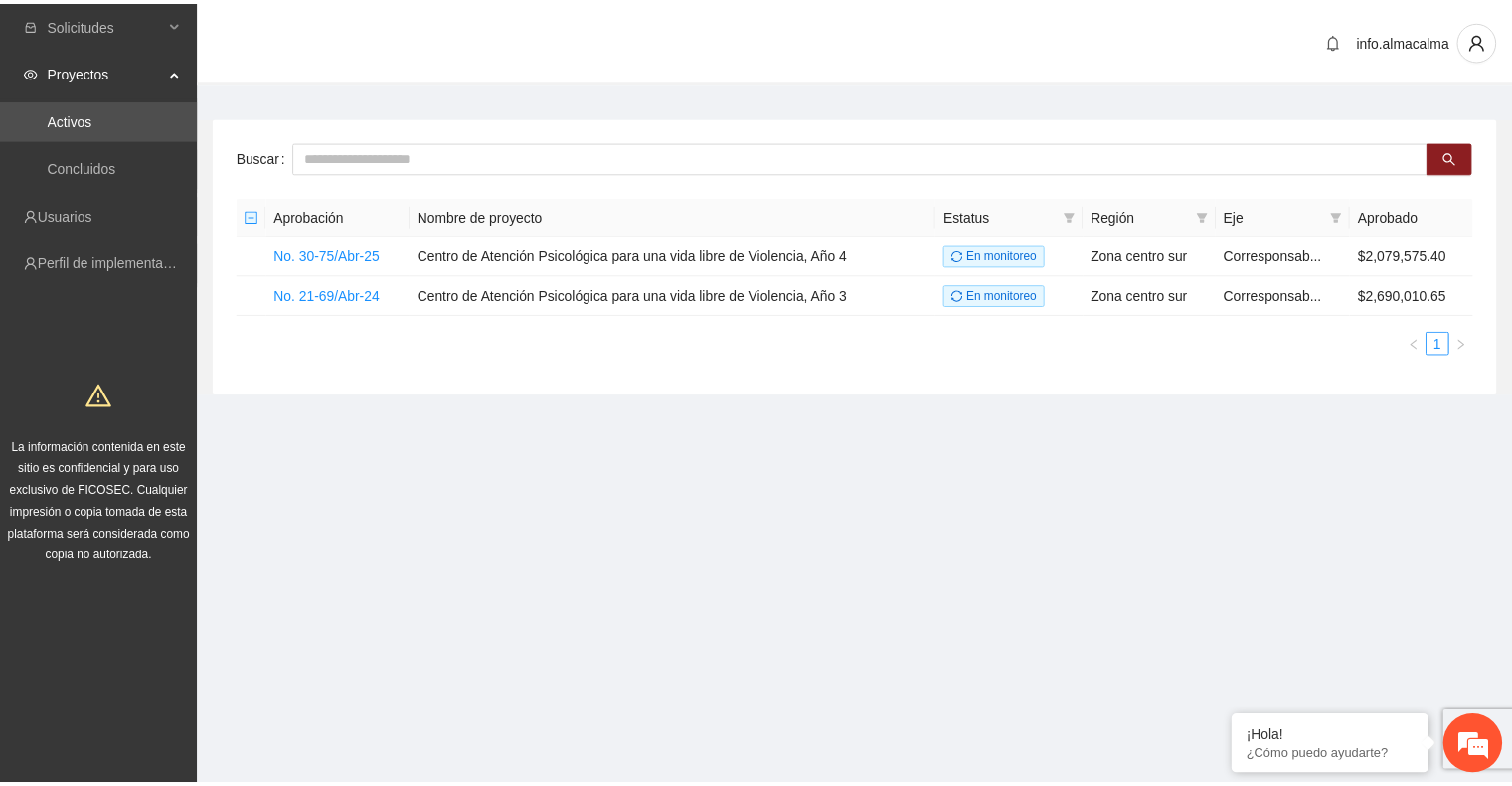 scroll, scrollTop: 0, scrollLeft: 0, axis: both 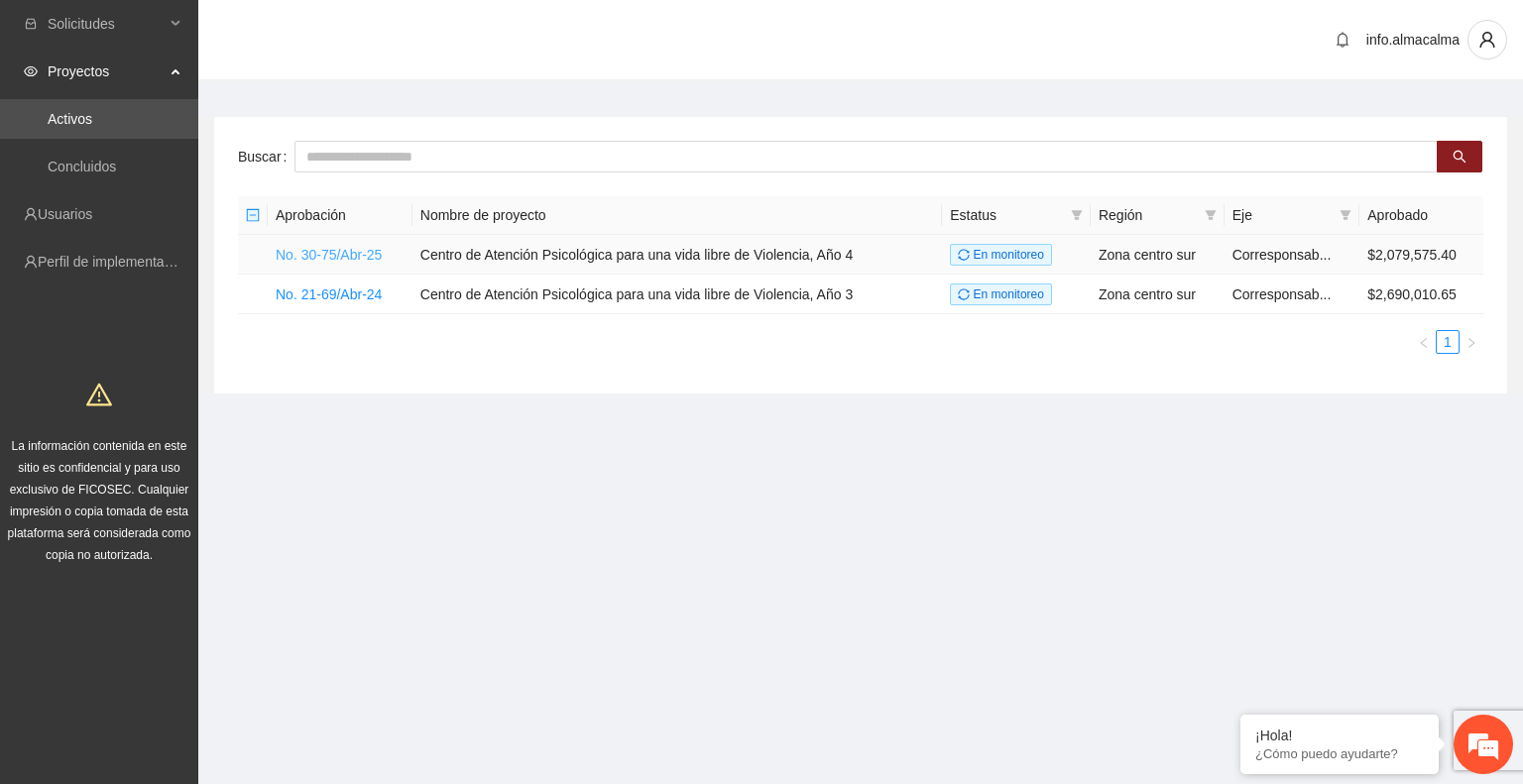 click on "No. 30-75/Abr-25" at bounding box center (328, 255) 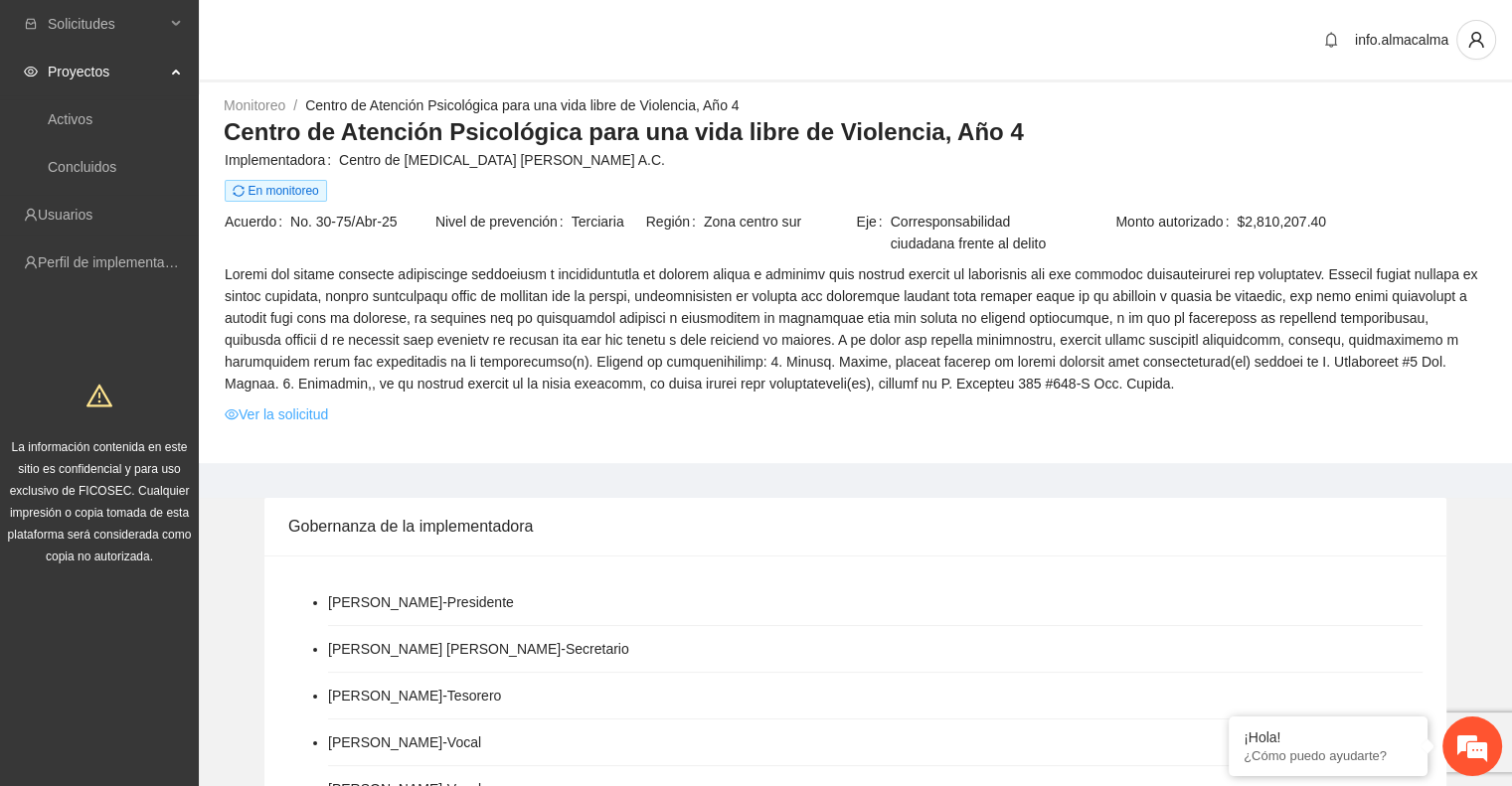 click on "Ver la solicitud" at bounding box center [276, 414] 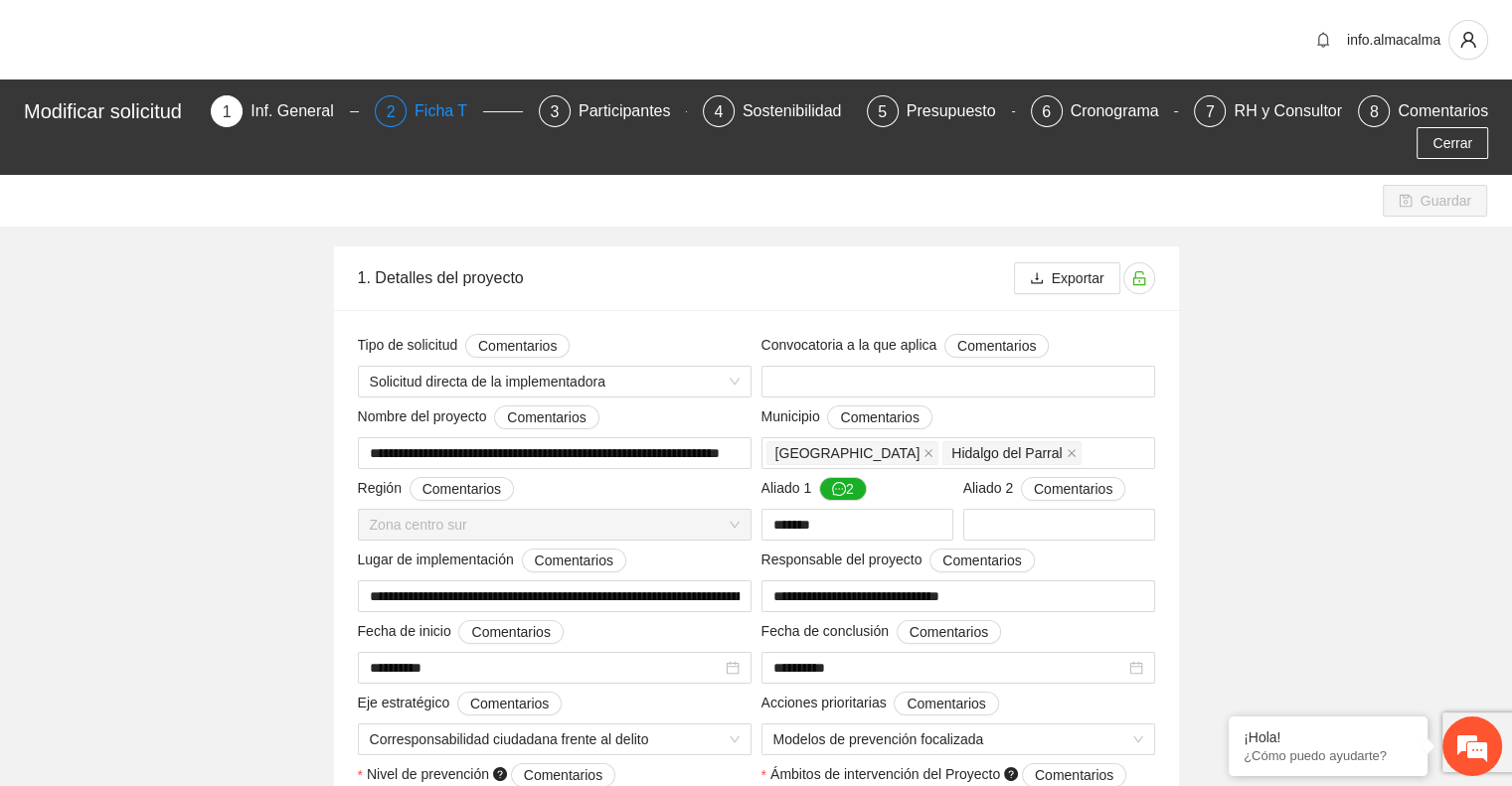 click on "Ficha T" at bounding box center (448, 111) 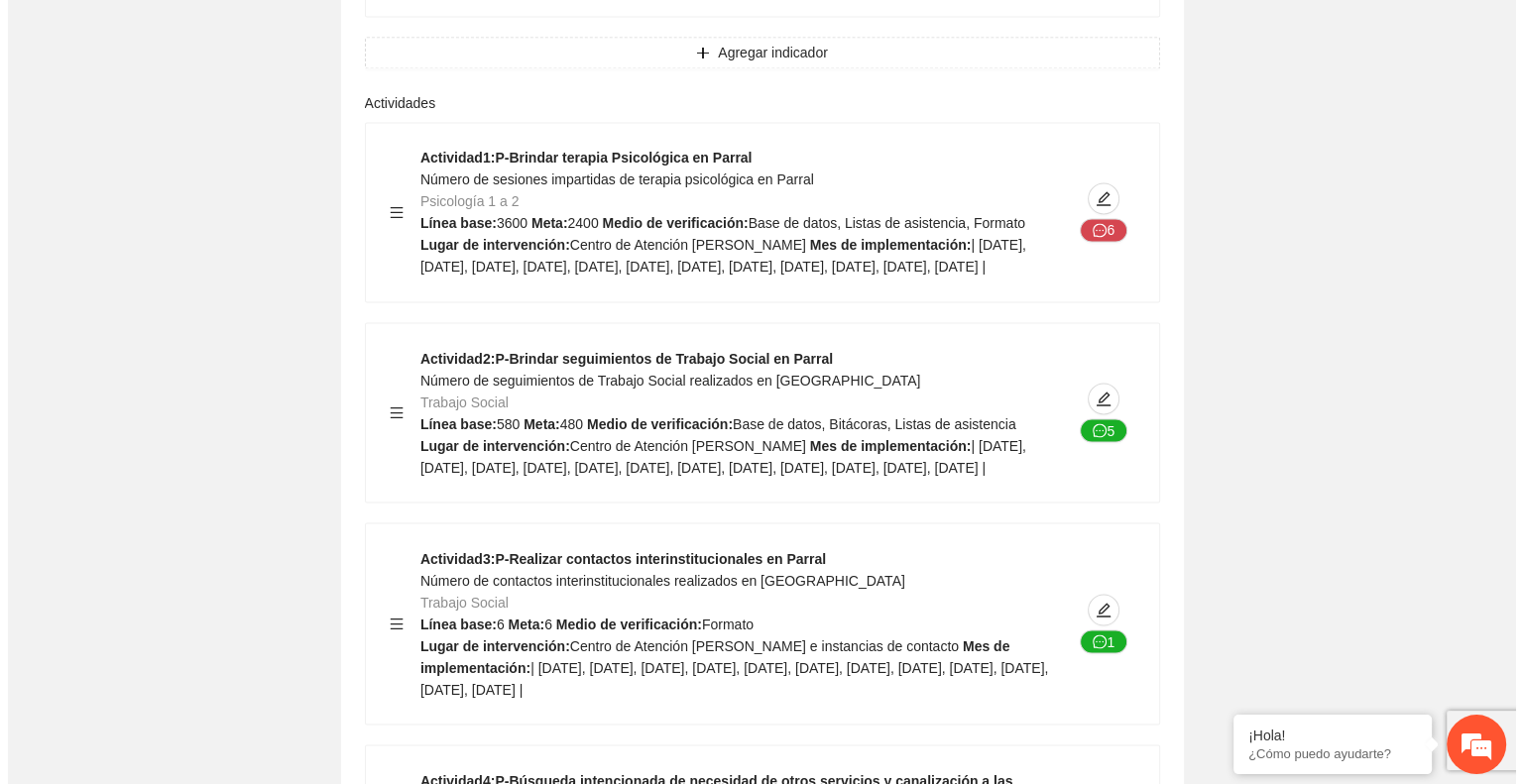 scroll, scrollTop: 3463, scrollLeft: 0, axis: vertical 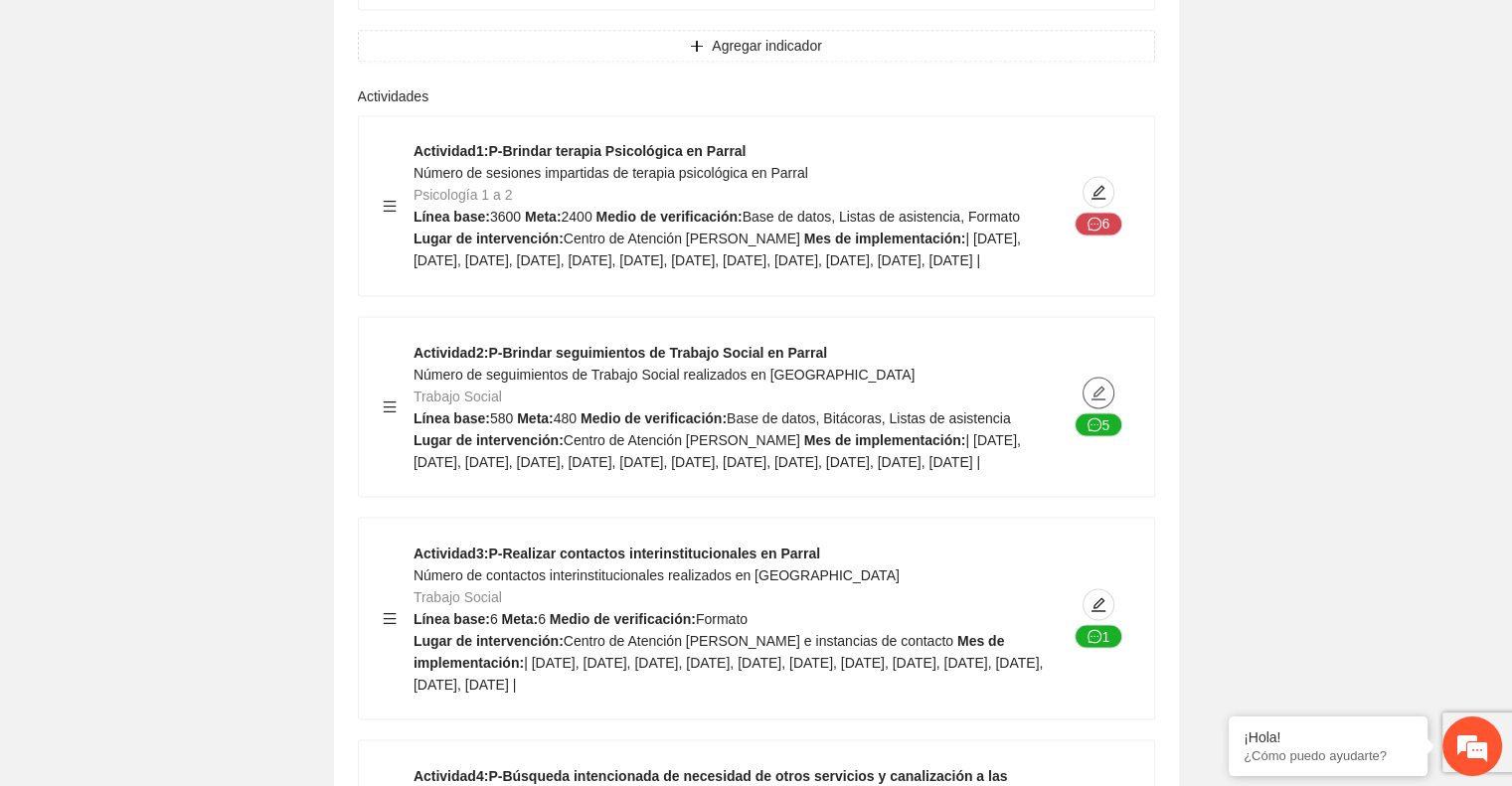 click 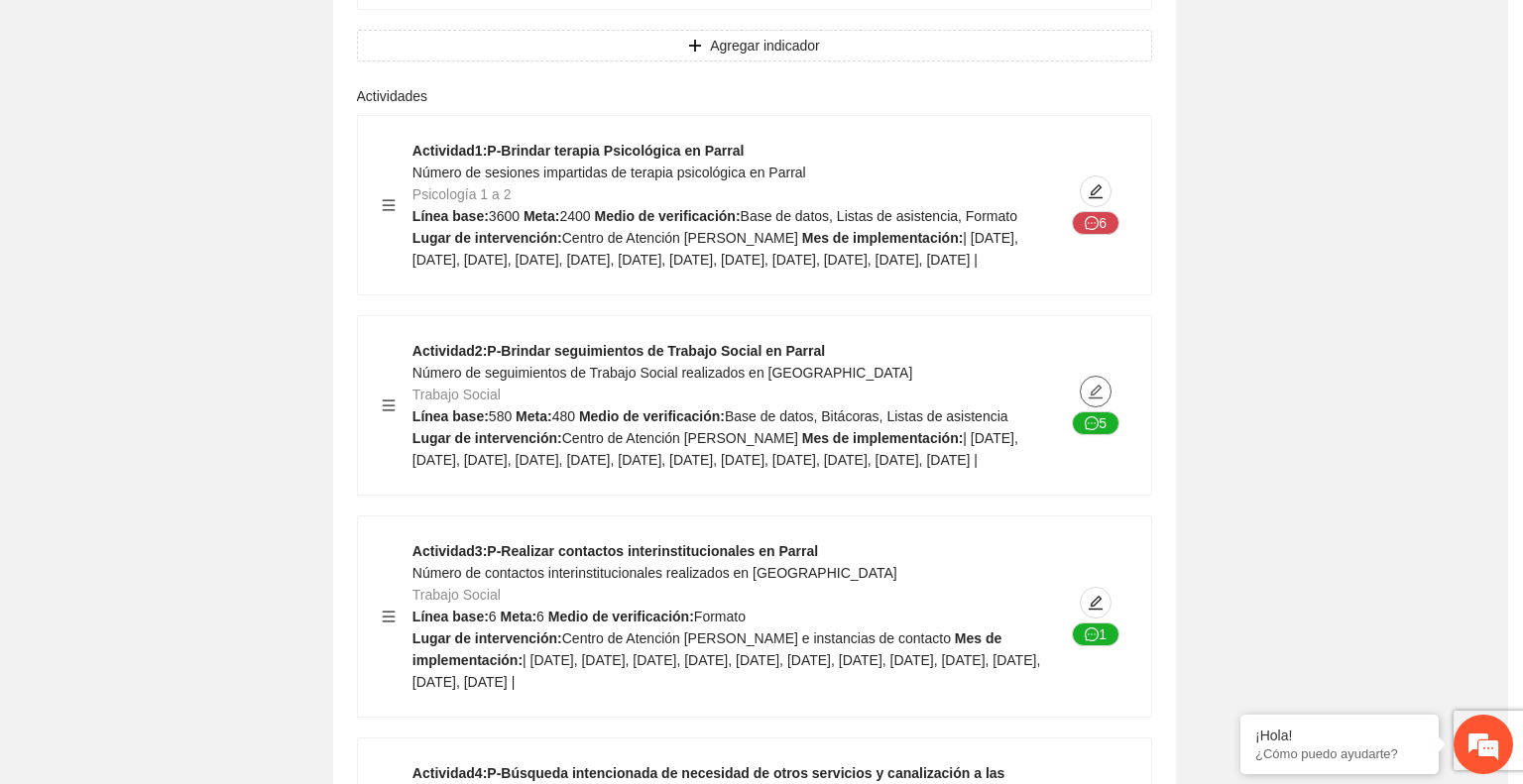type on "**********" 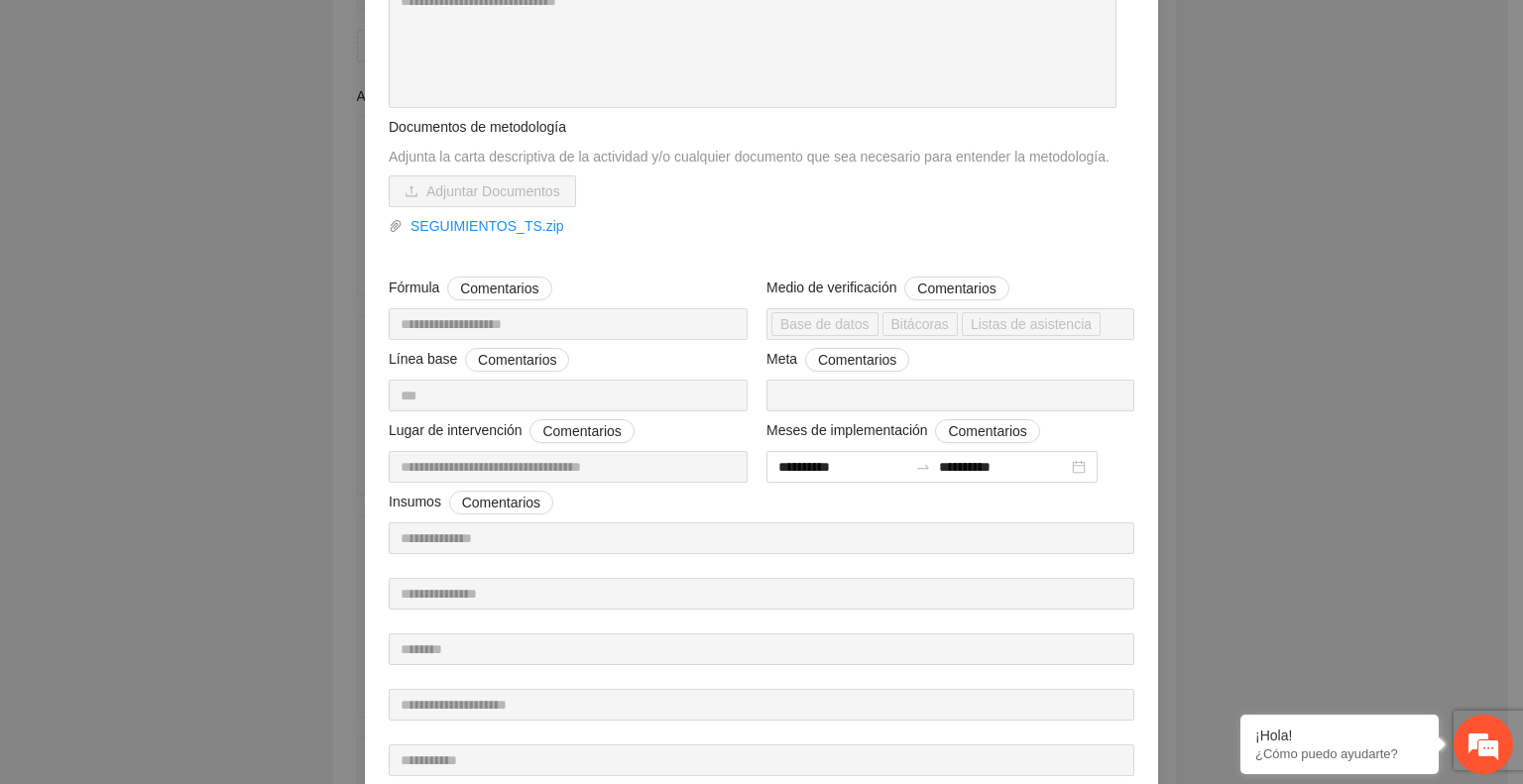 scroll, scrollTop: 1070, scrollLeft: 0, axis: vertical 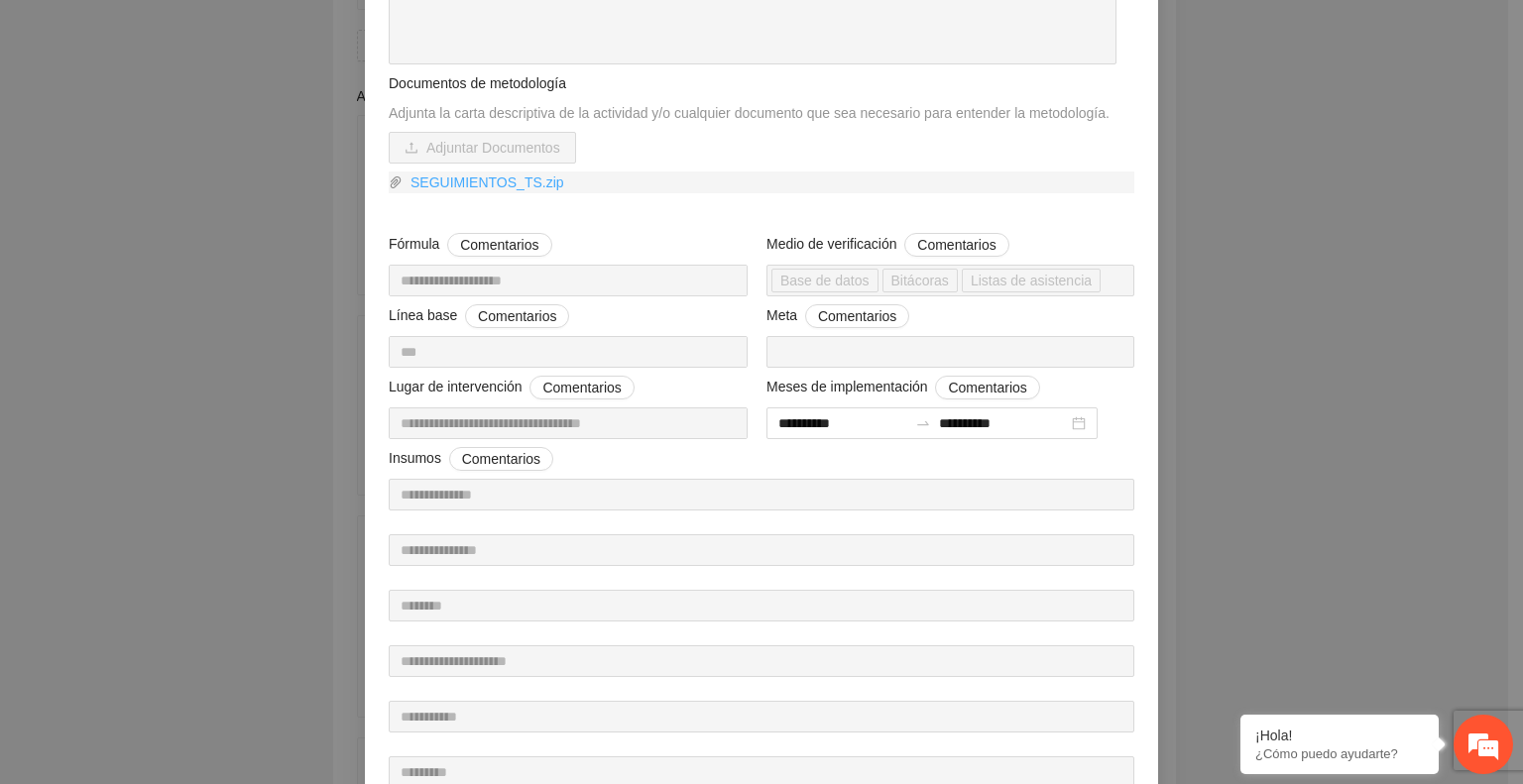 click on "SEGUIMIENTOS_TS.zip" at bounding box center [768, 182] 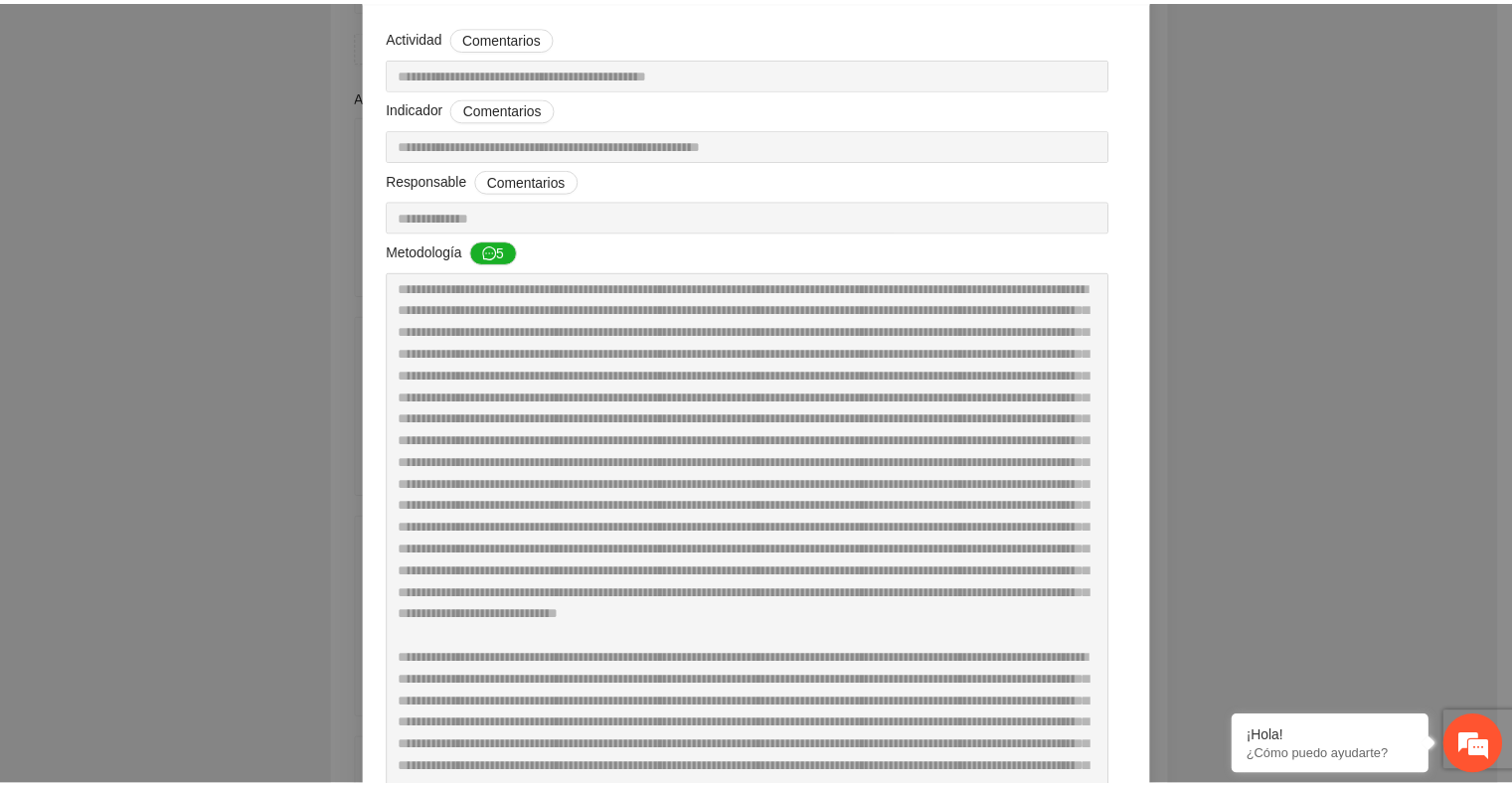 scroll, scrollTop: 114, scrollLeft: 0, axis: vertical 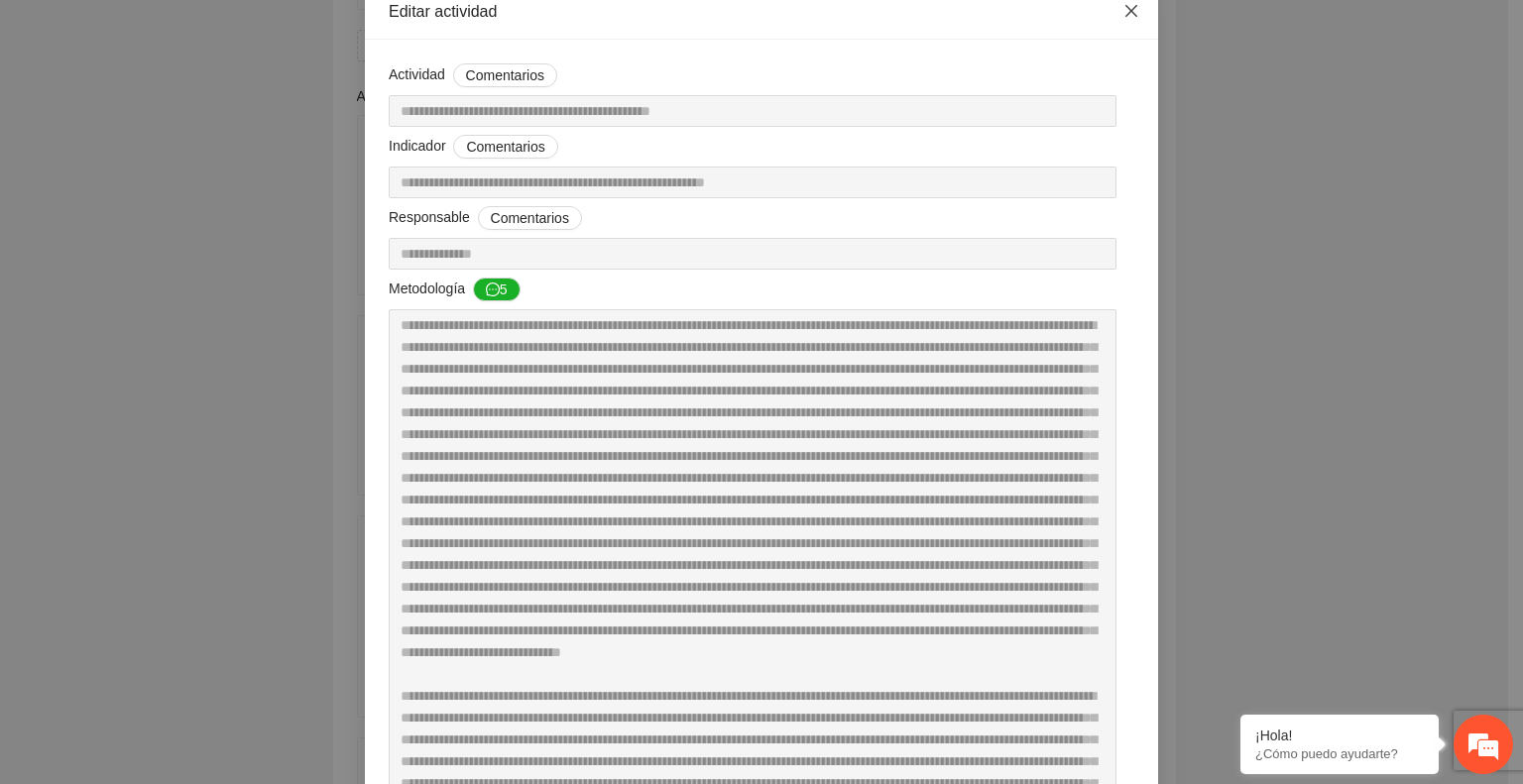 click 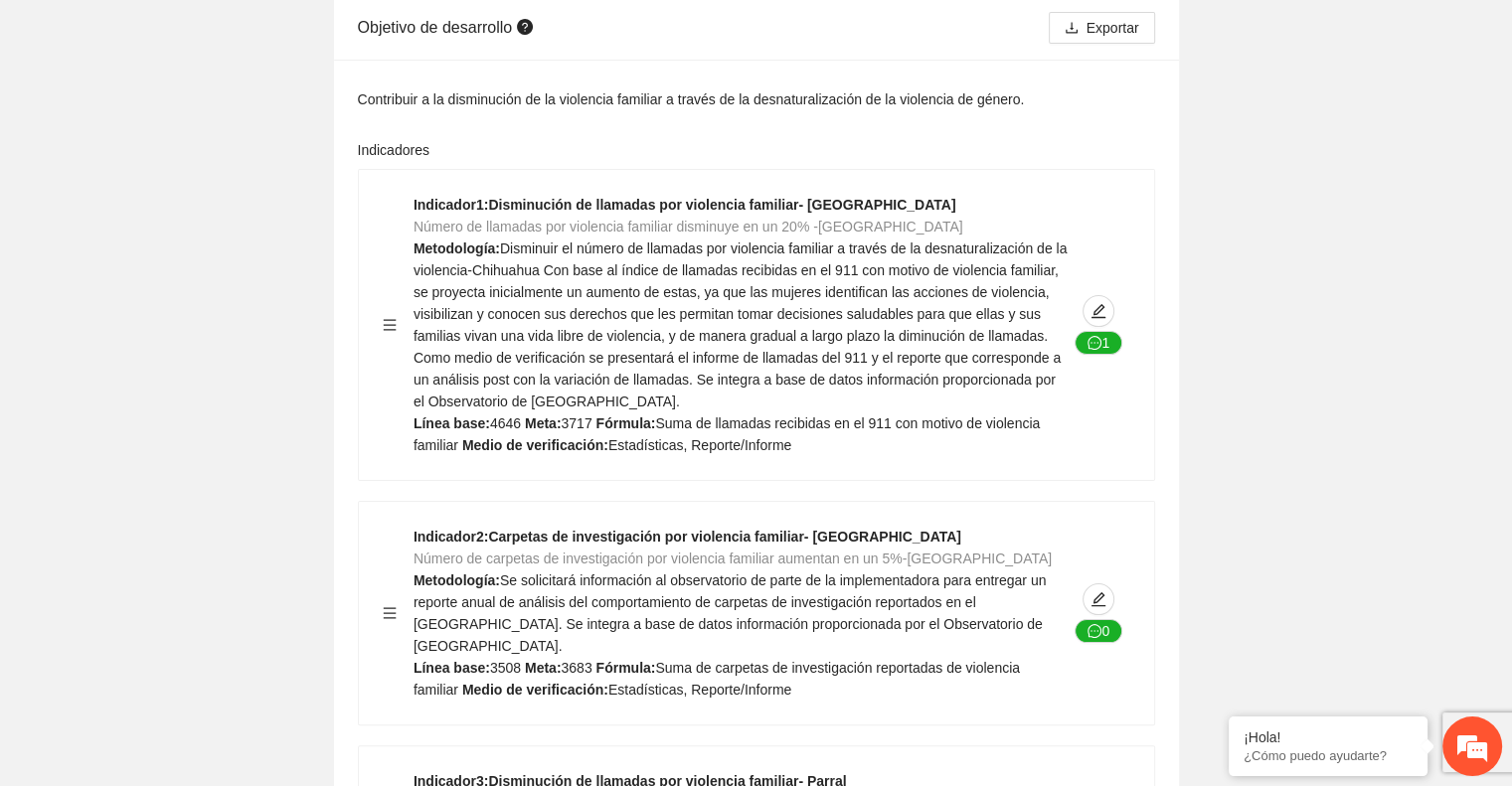 scroll, scrollTop: 0, scrollLeft: 0, axis: both 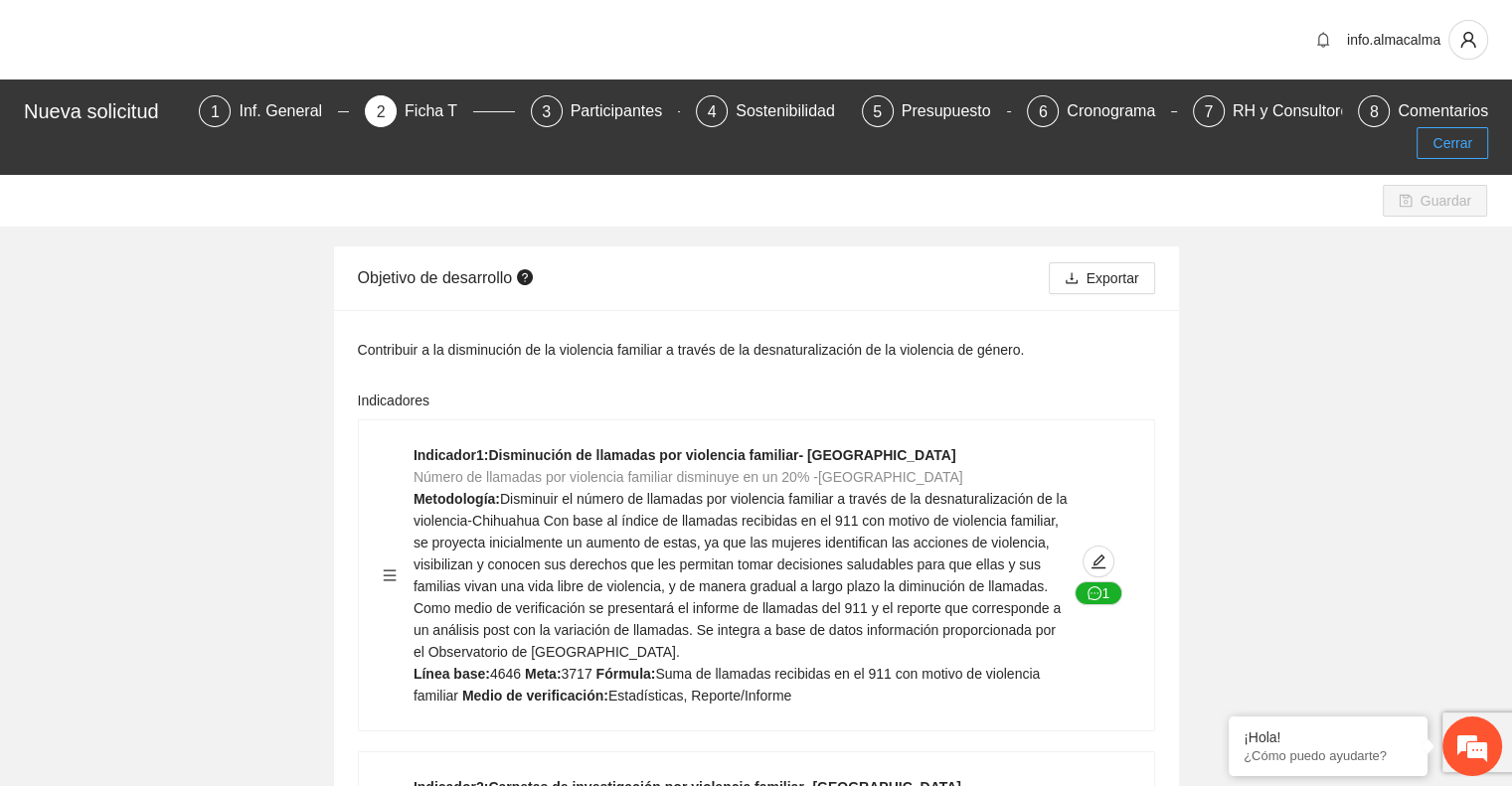 click on "Cerrar" at bounding box center (1452, 143) 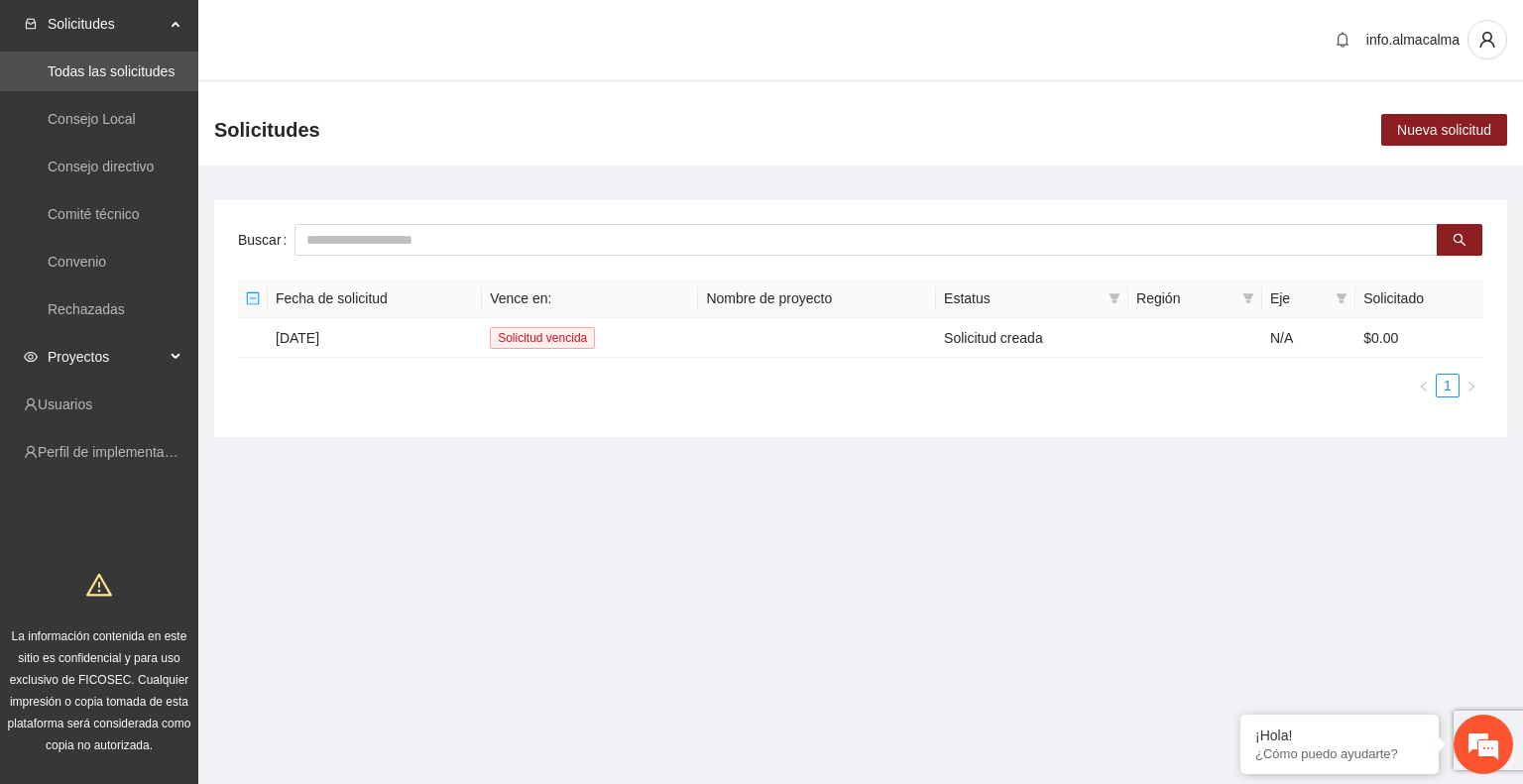 click 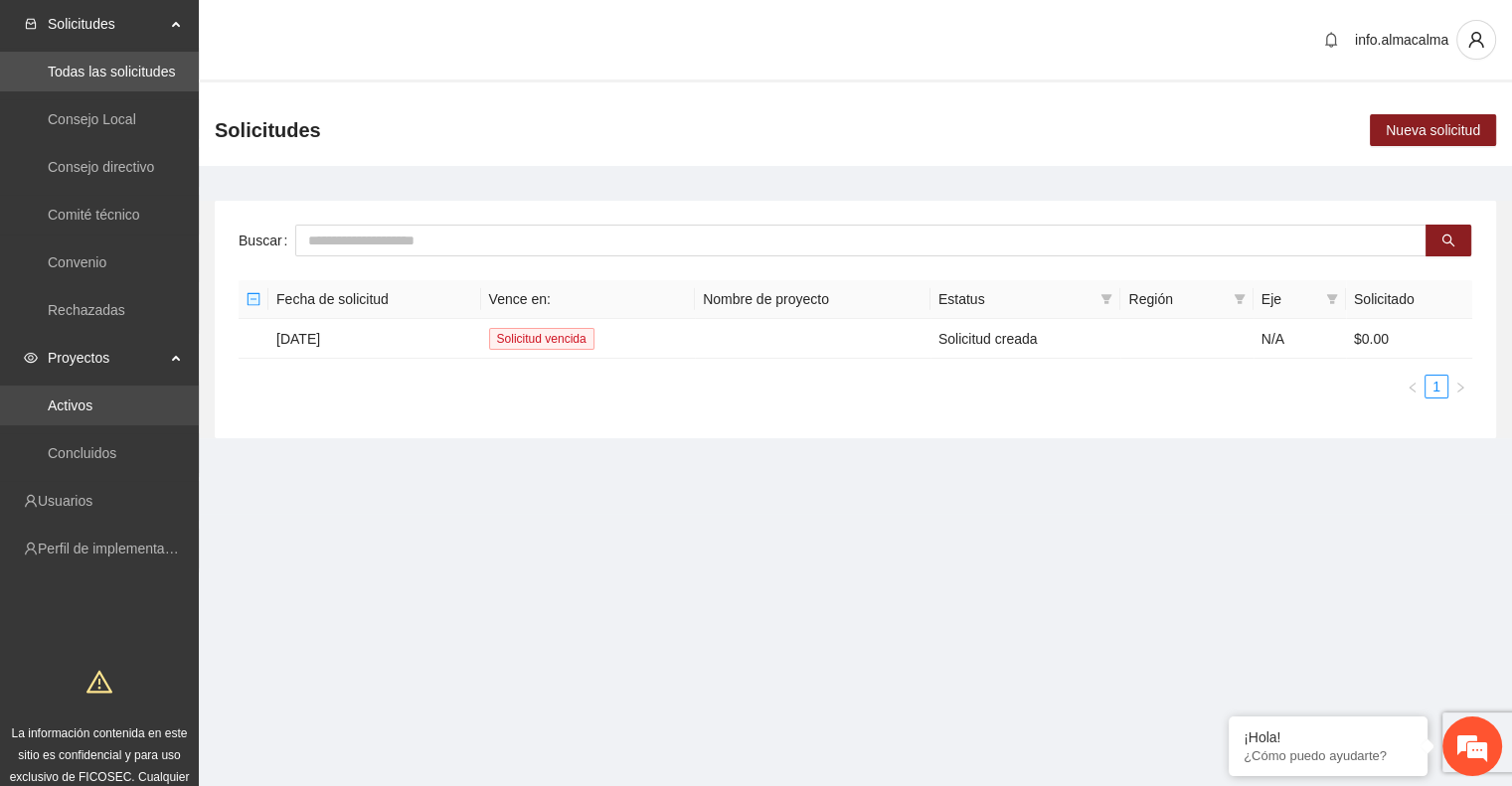 click on "Activos" at bounding box center [70, 405] 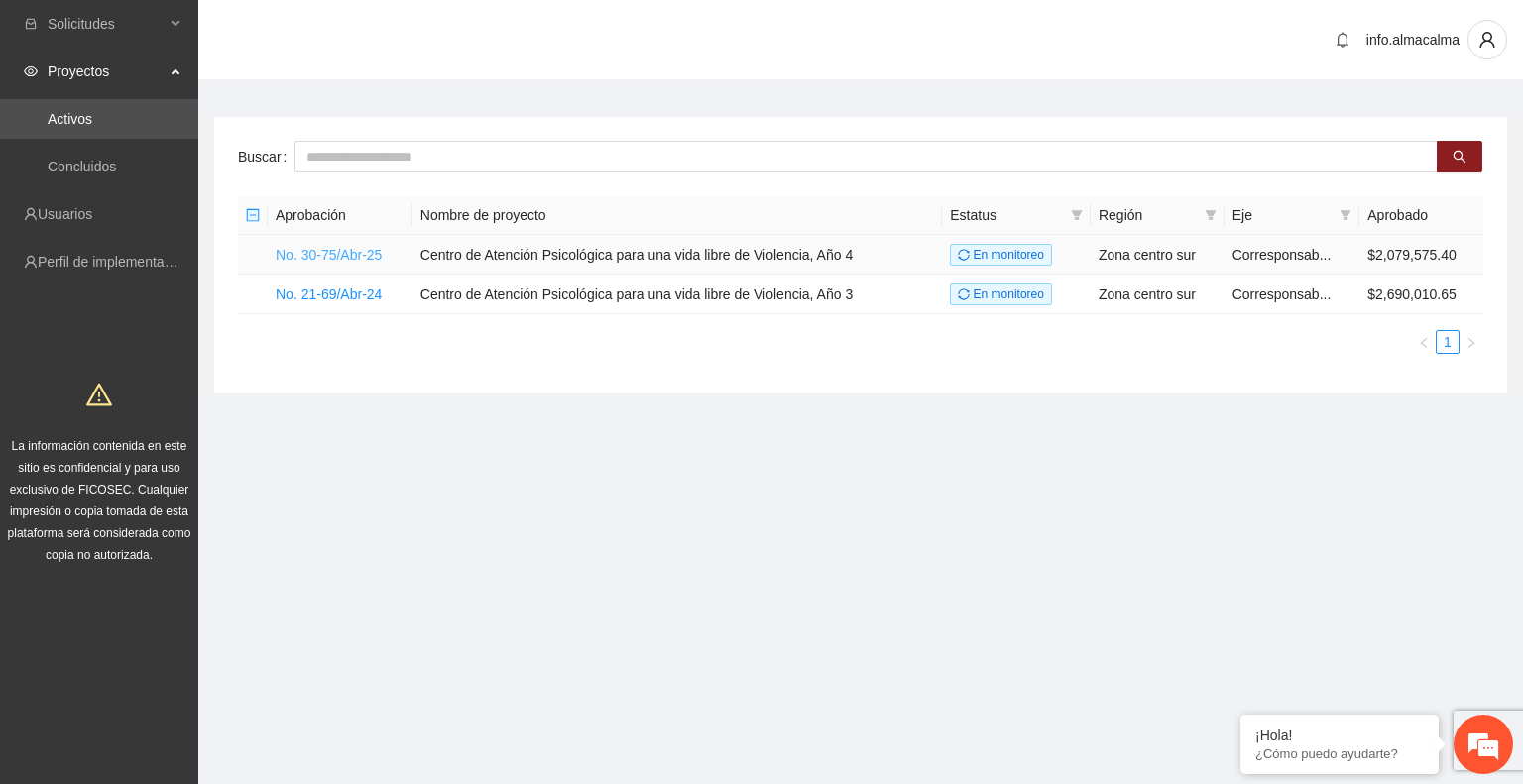 click on "No. 30-75/Abr-25" at bounding box center (328, 255) 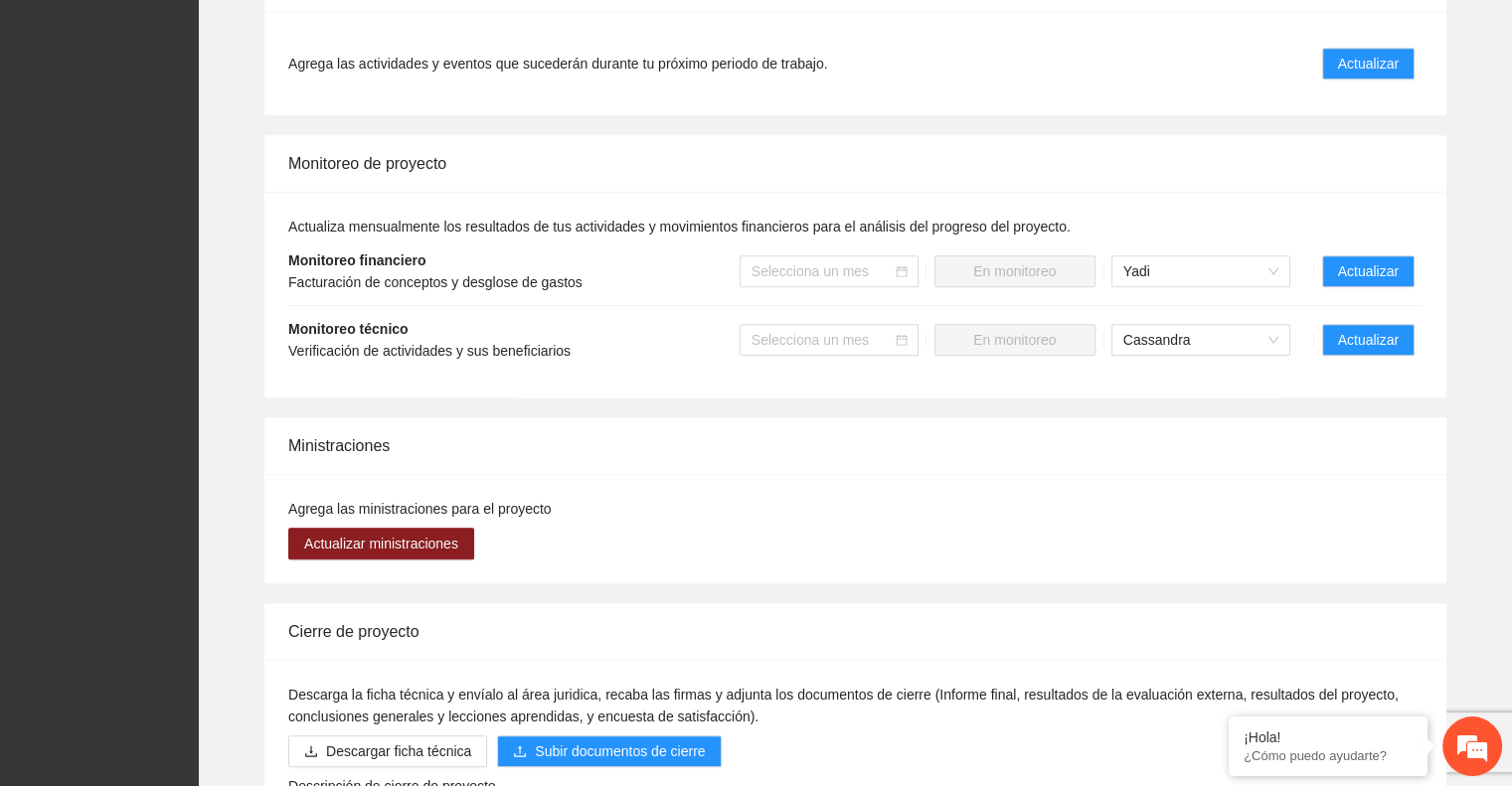 scroll, scrollTop: 1626, scrollLeft: 0, axis: vertical 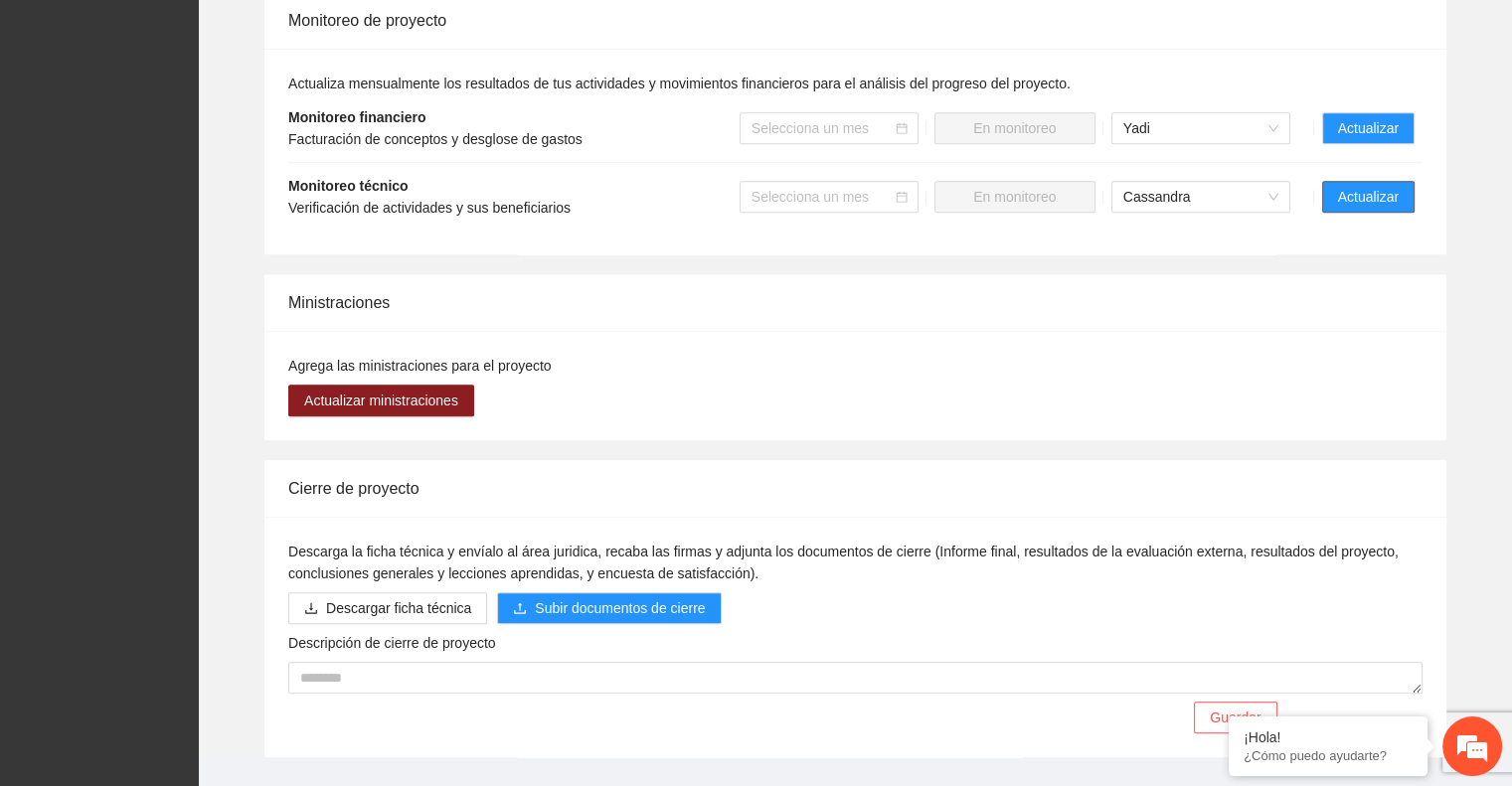 click on "Actualizar" at bounding box center (1368, 197) 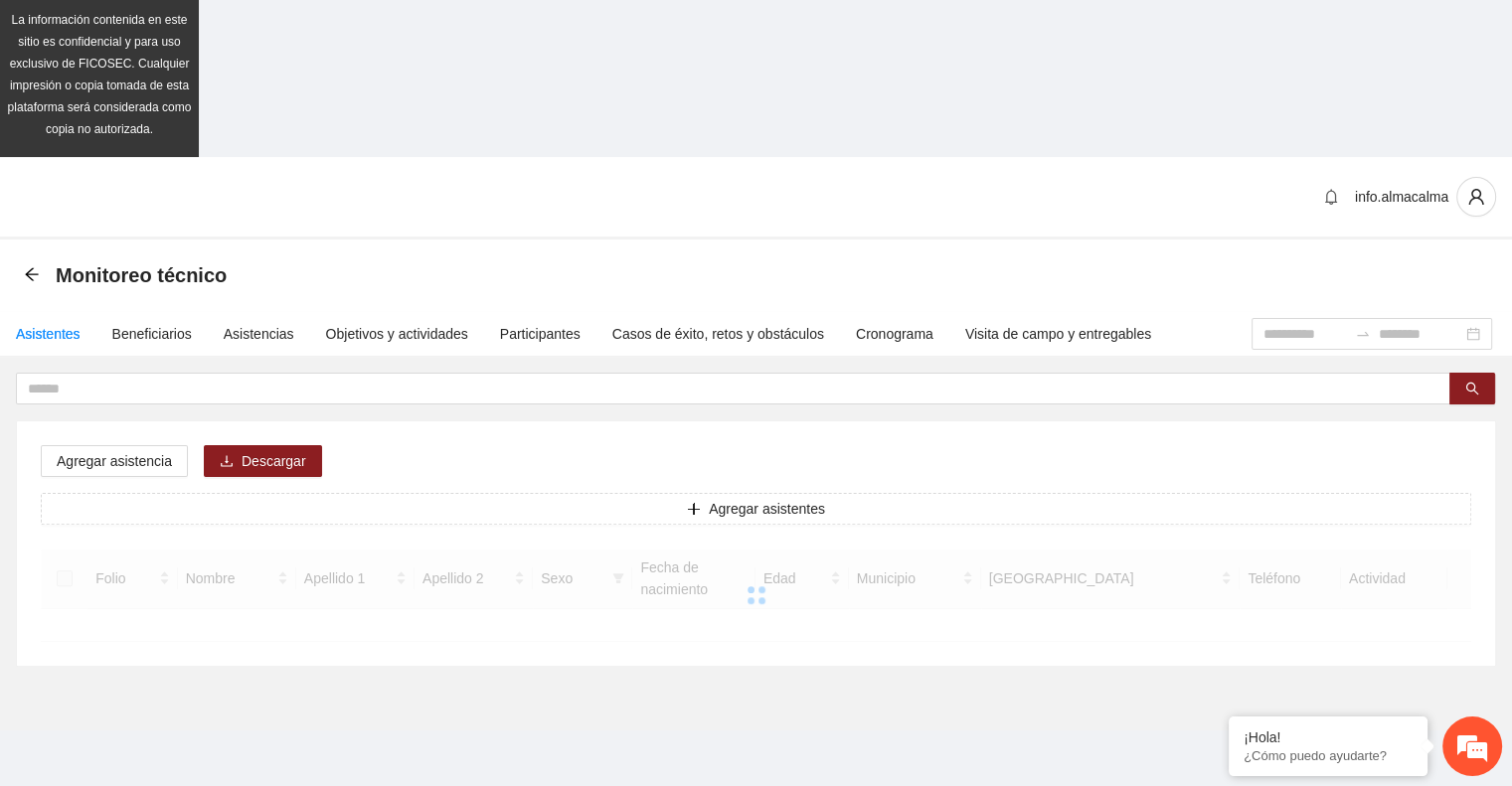 scroll, scrollTop: 0, scrollLeft: 0, axis: both 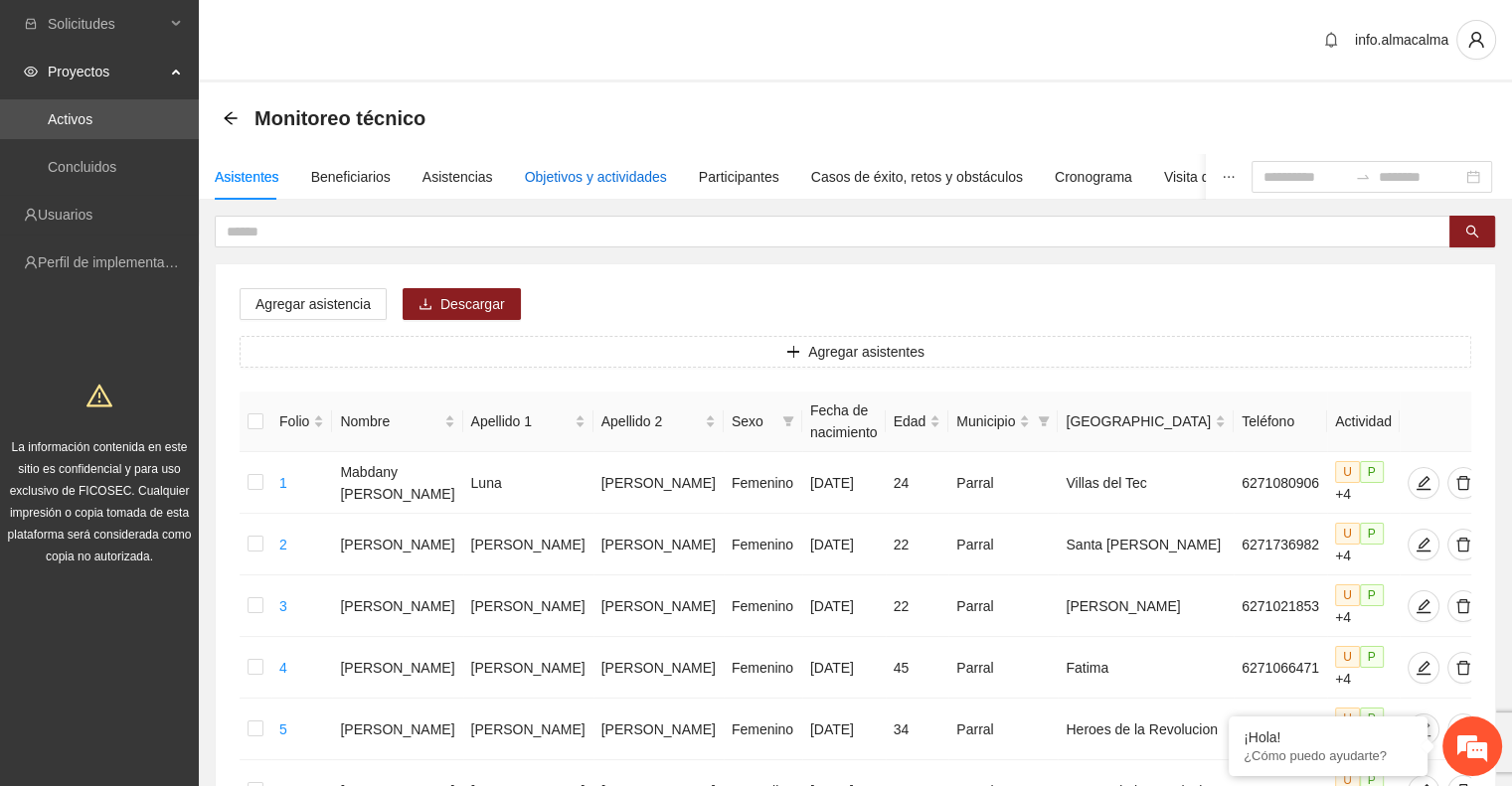 click on "Objetivos y actividades" at bounding box center [595, 177] 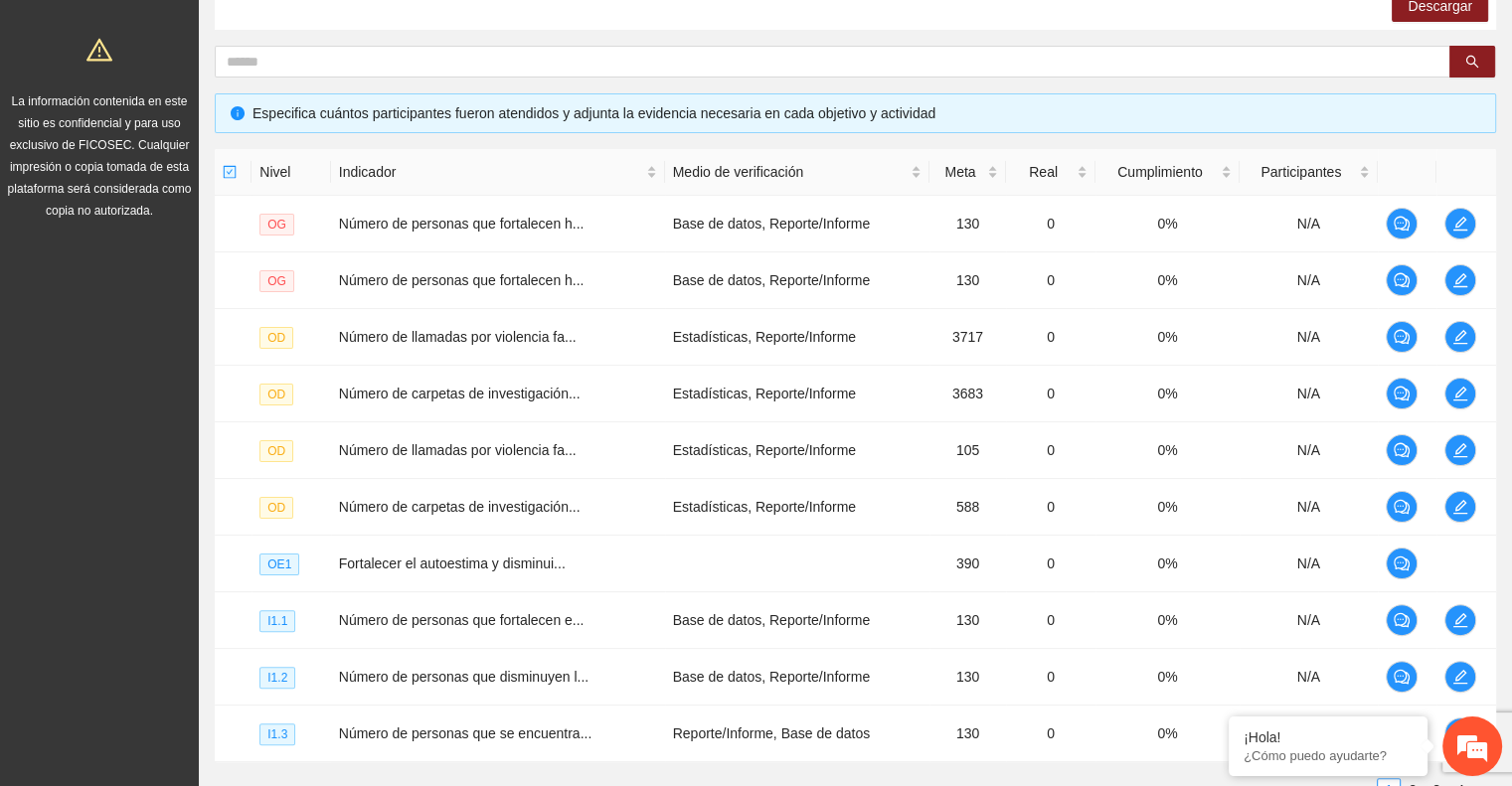 scroll, scrollTop: 509, scrollLeft: 0, axis: vertical 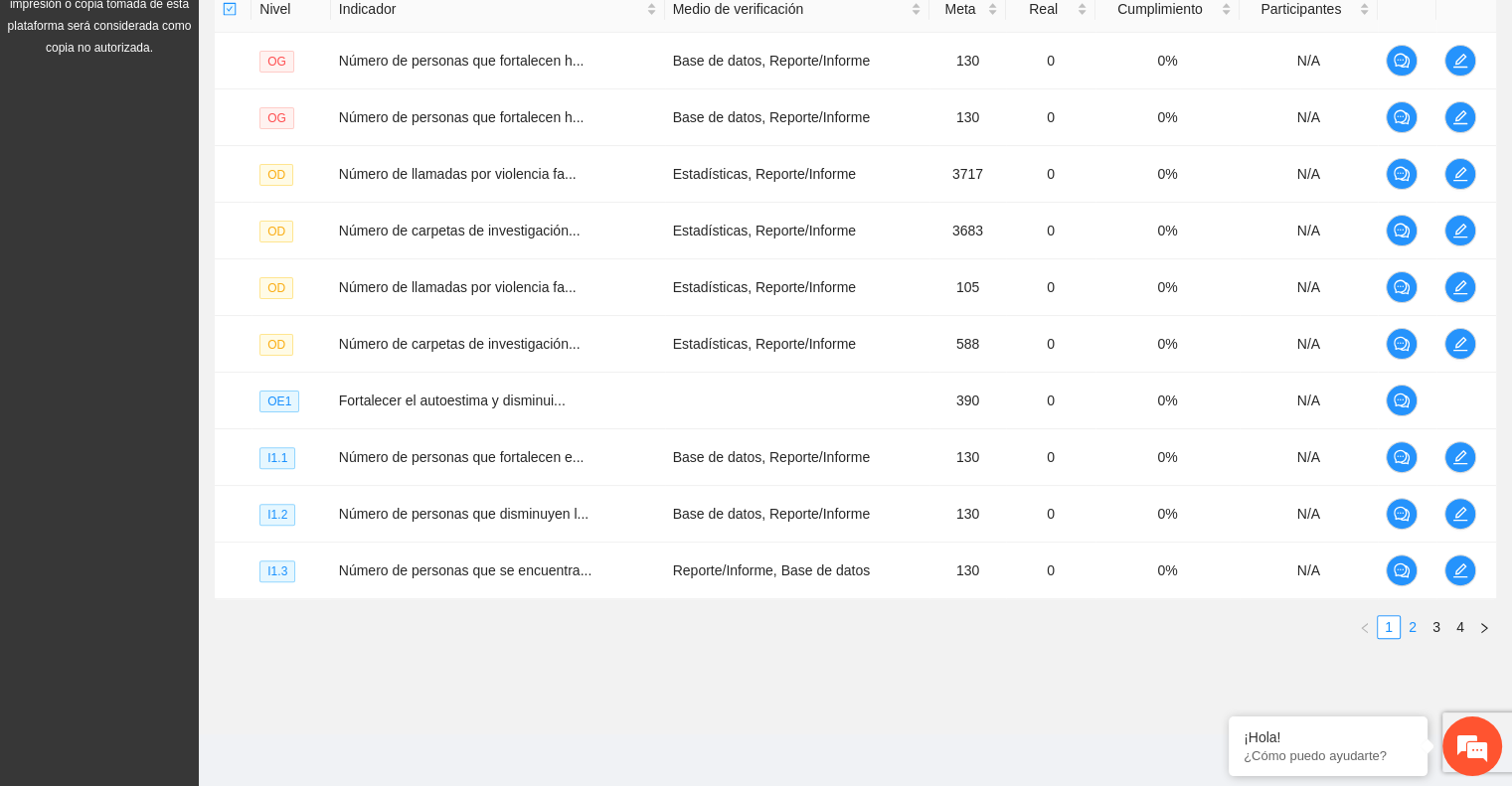 click on "2" at bounding box center (1413, 627) 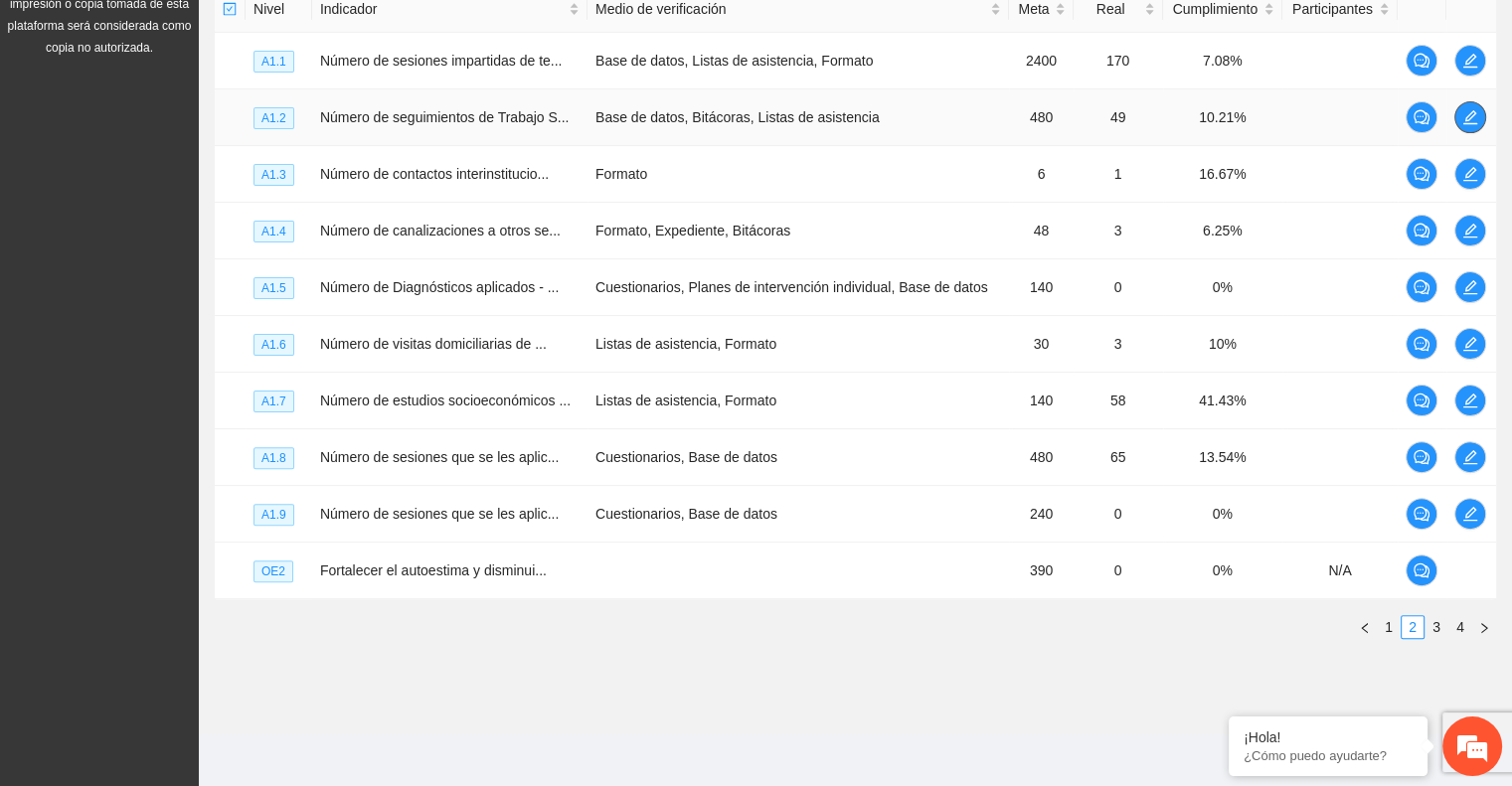 click 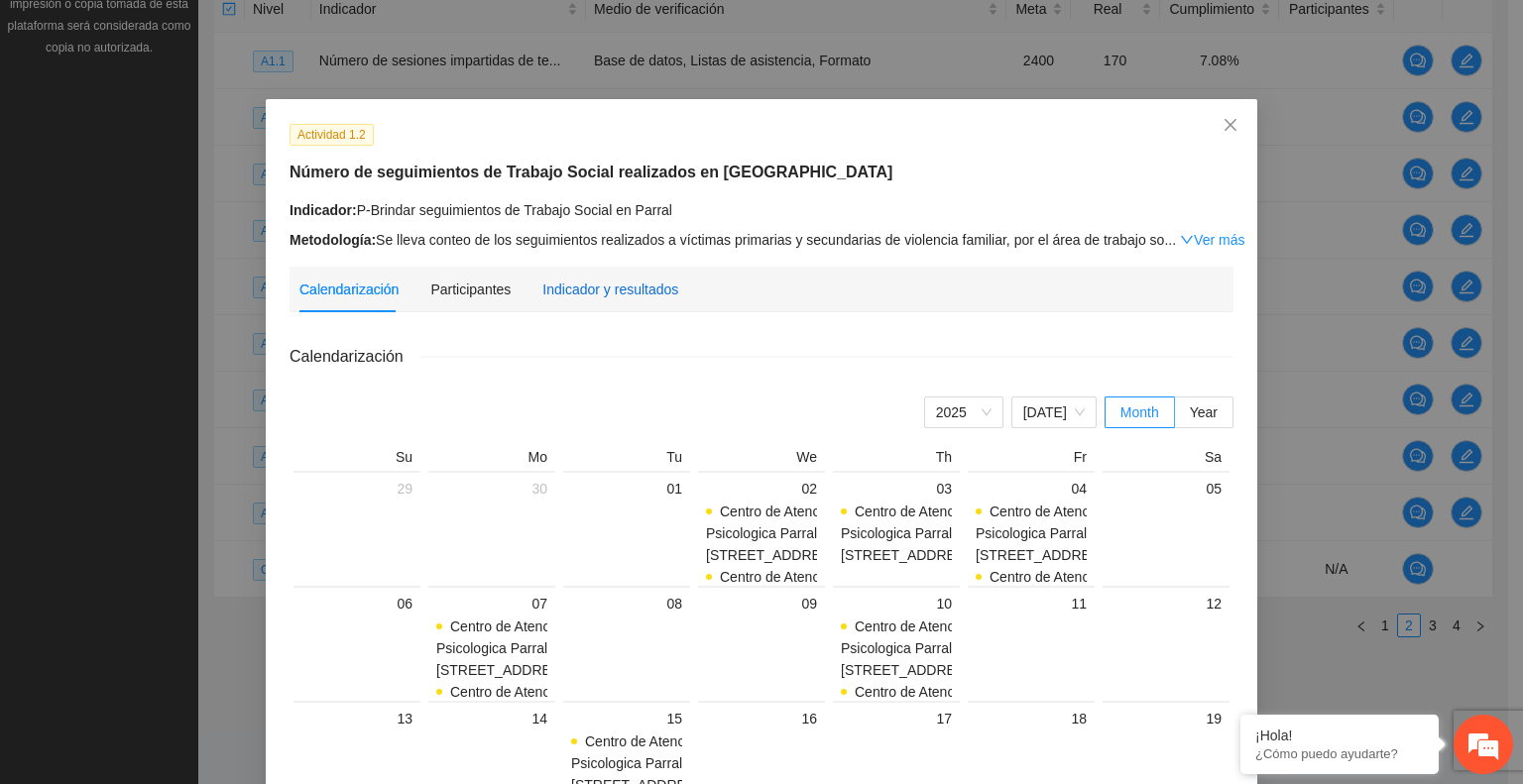 click on "Indicador y resultados" at bounding box center [610, 289] 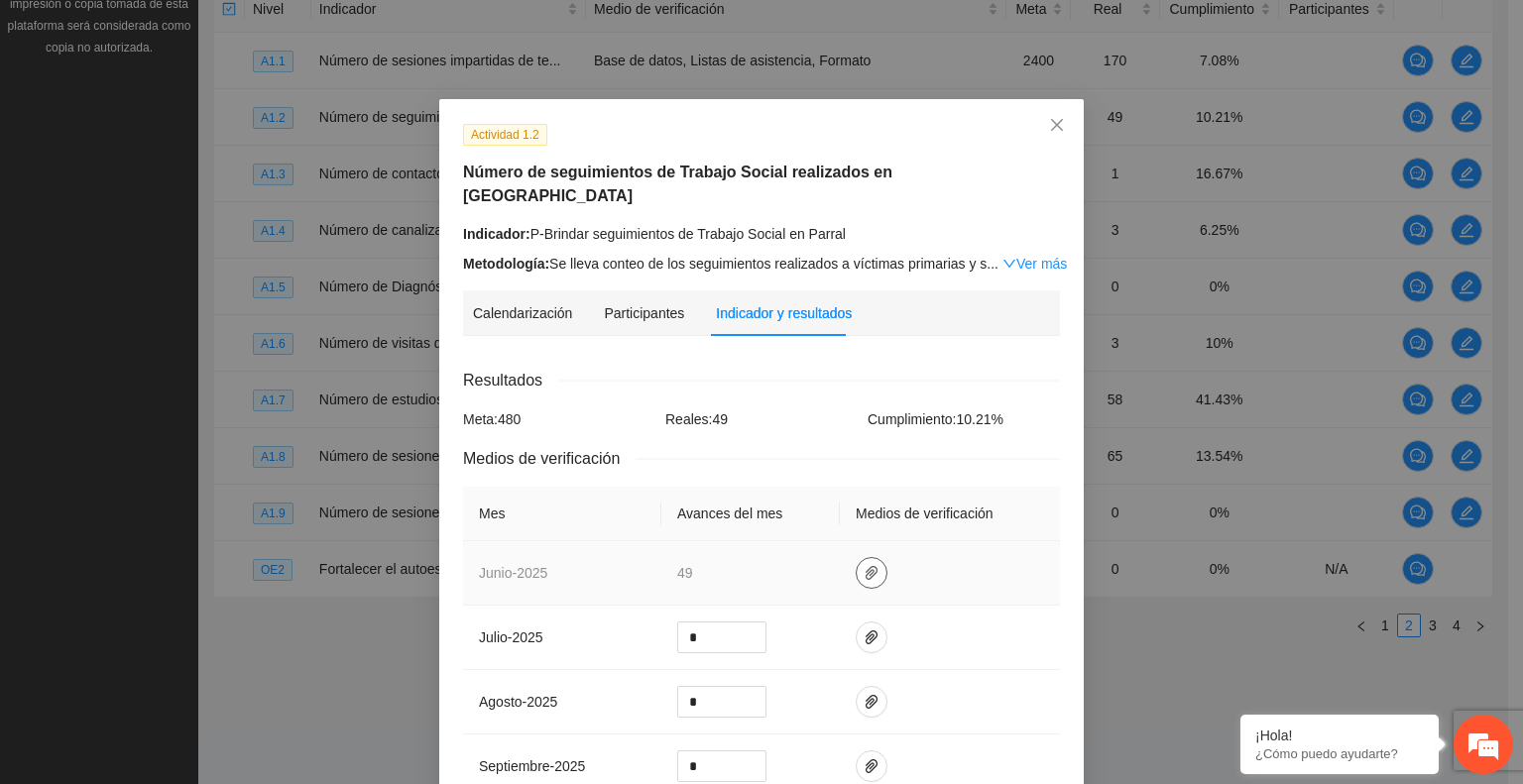 click 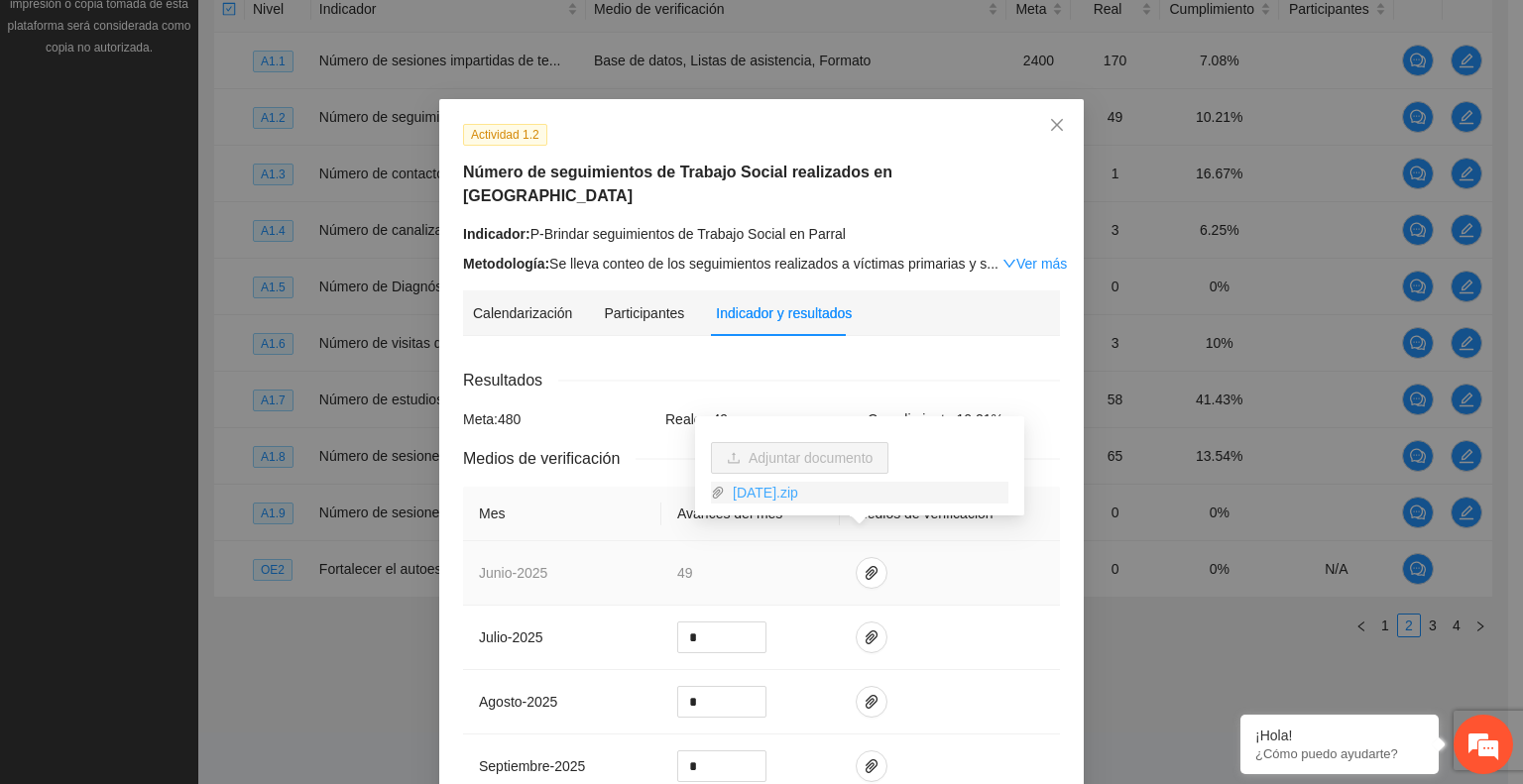 click on "[DATE].zip" at bounding box center [867, 493] 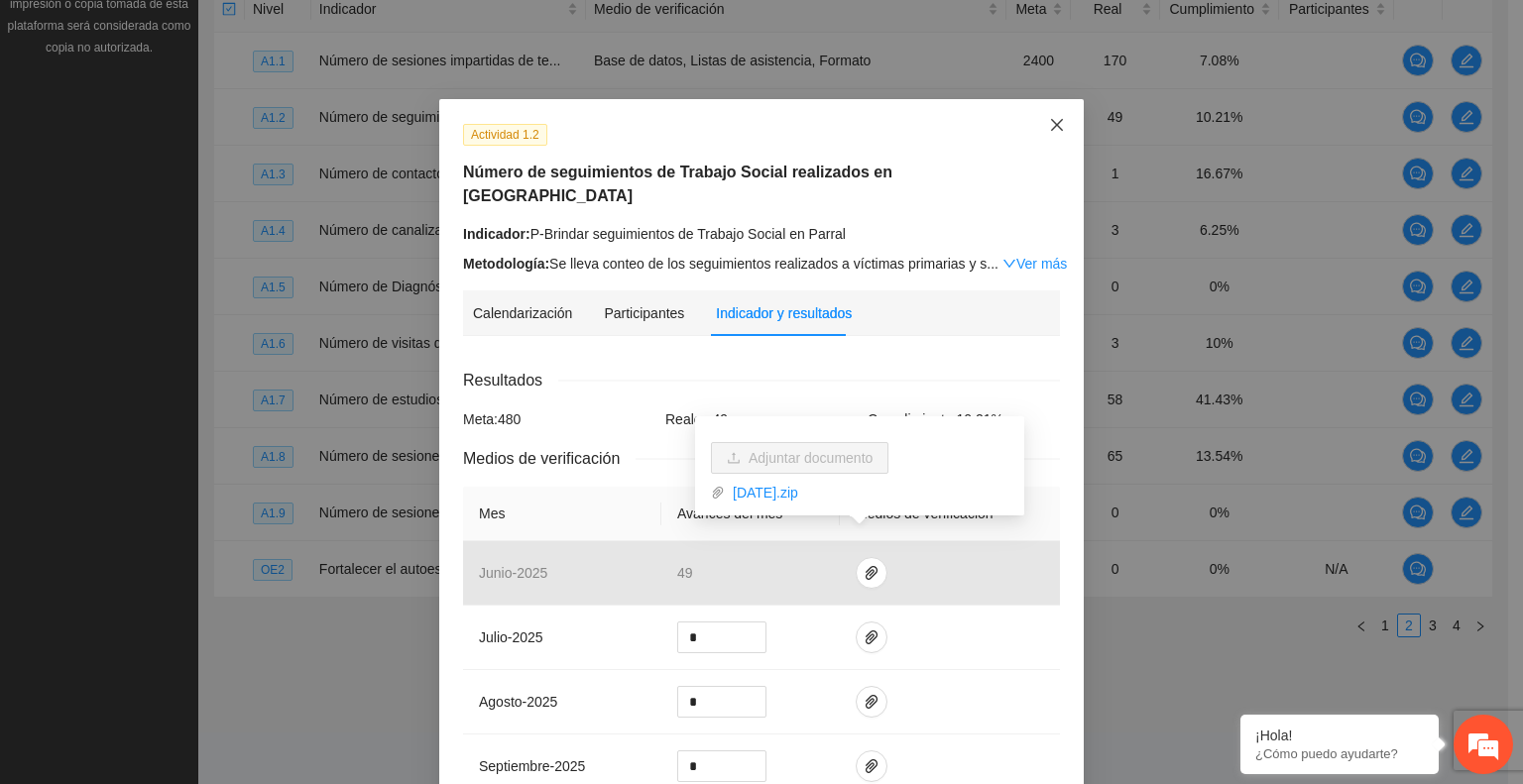 click 